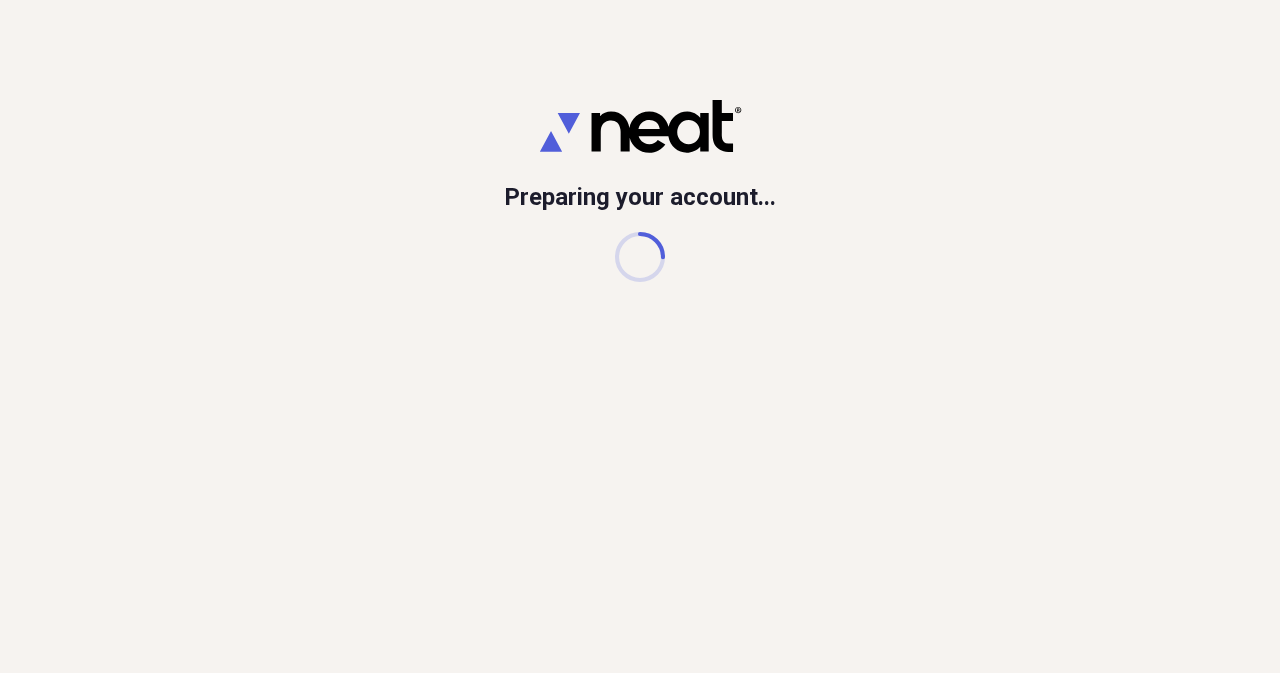 scroll, scrollTop: 0, scrollLeft: 0, axis: both 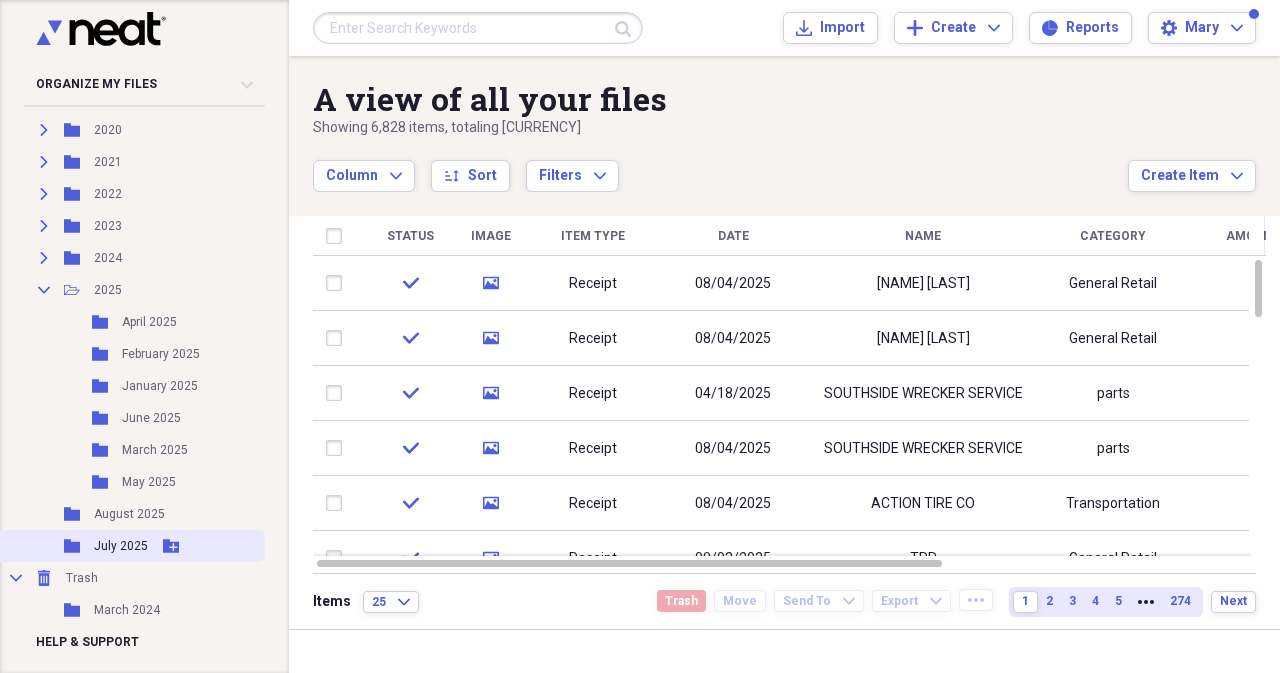 click on "July 2025" at bounding box center (121, 546) 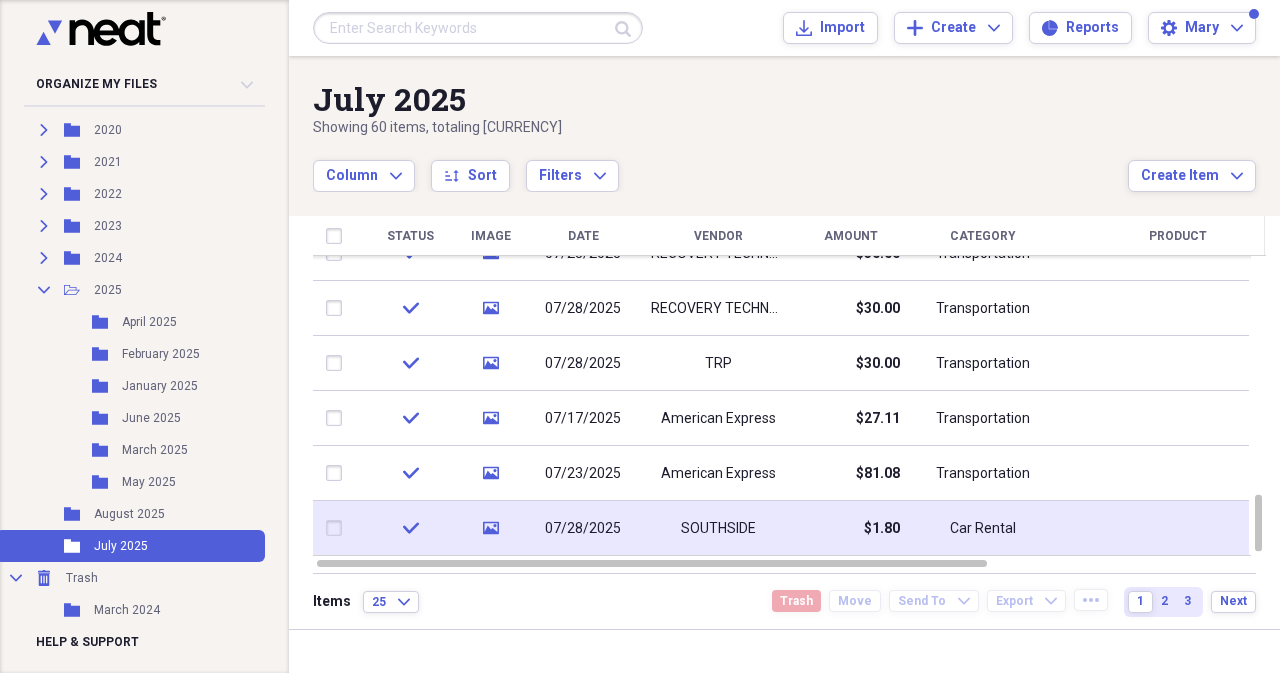 click on "07/28/2025" at bounding box center [583, 528] 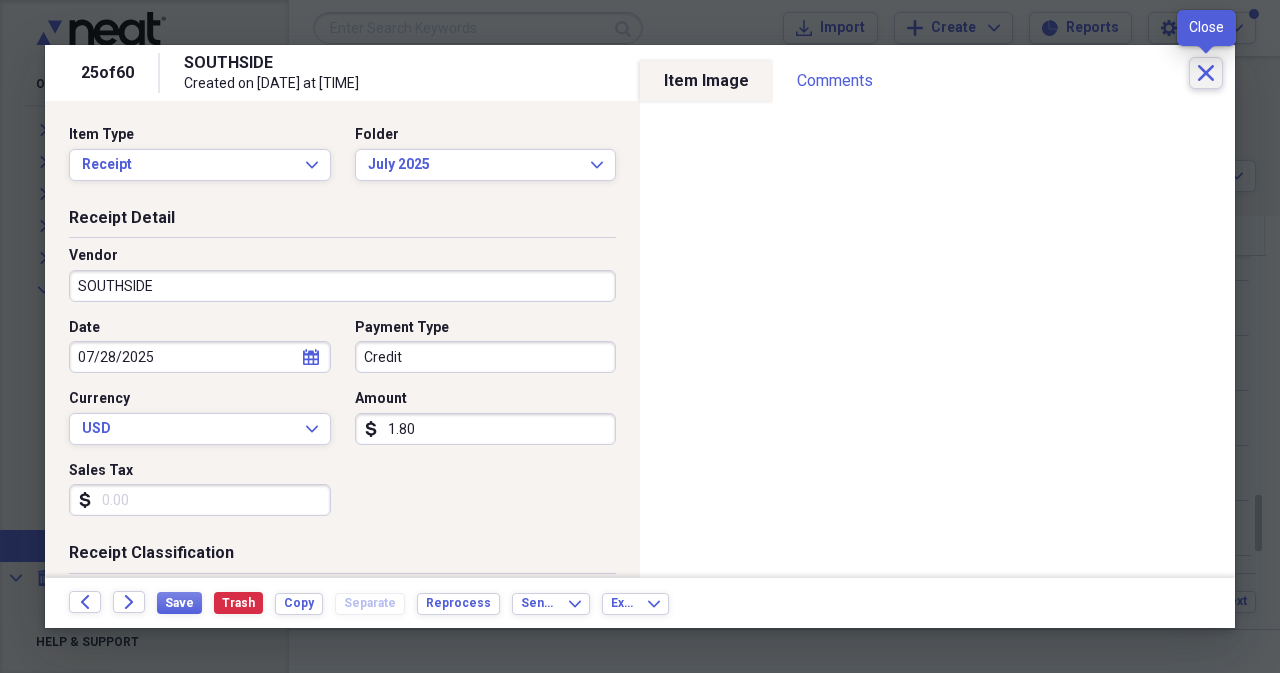 click 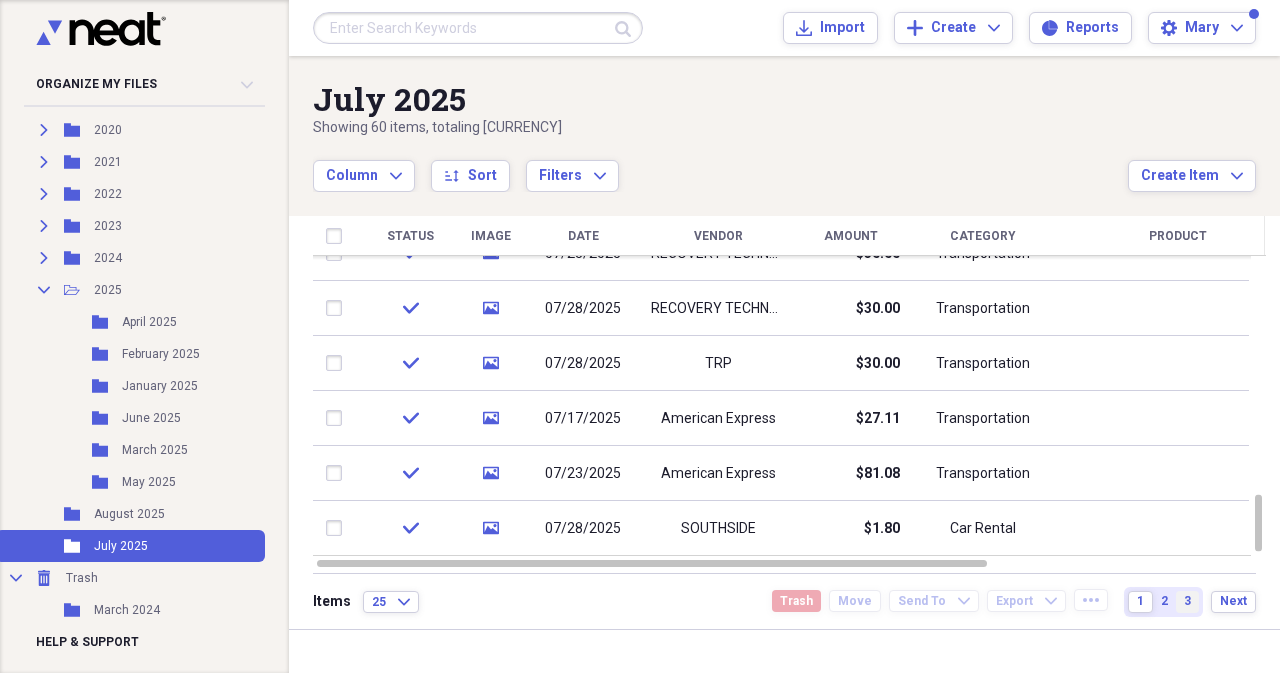 click on "3" at bounding box center (1187, 602) 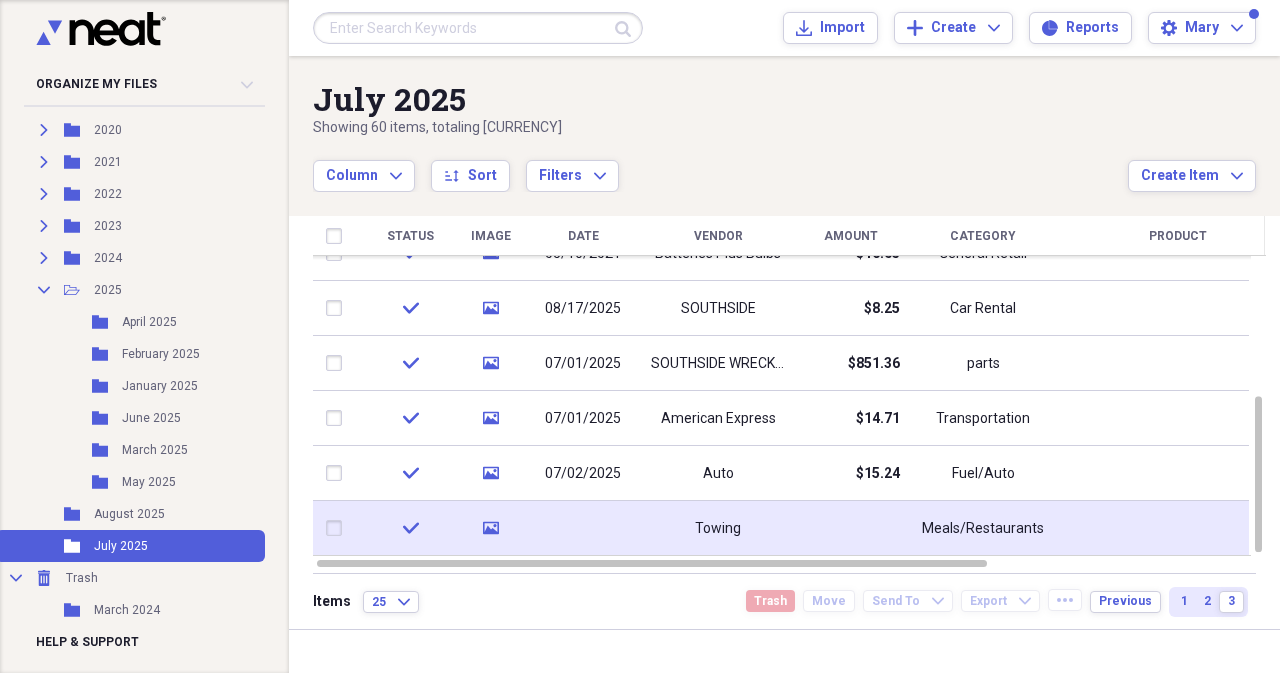 click on "Towing" at bounding box center (718, 528) 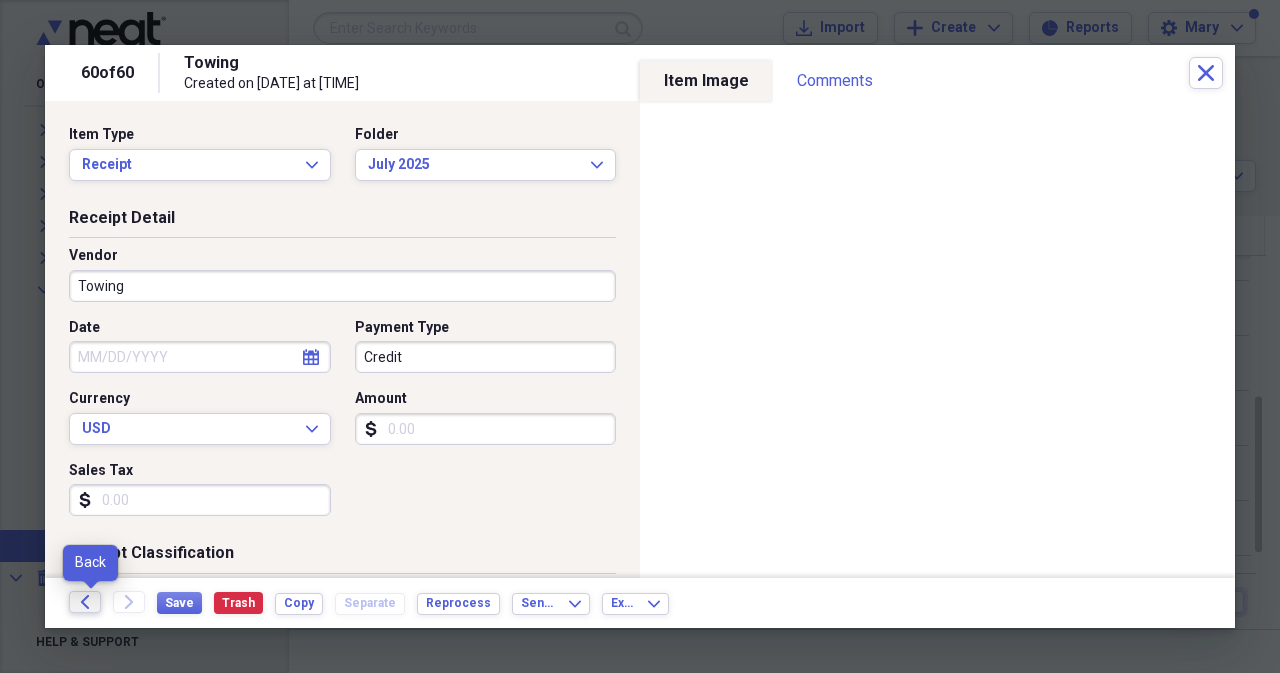 click on "Back" 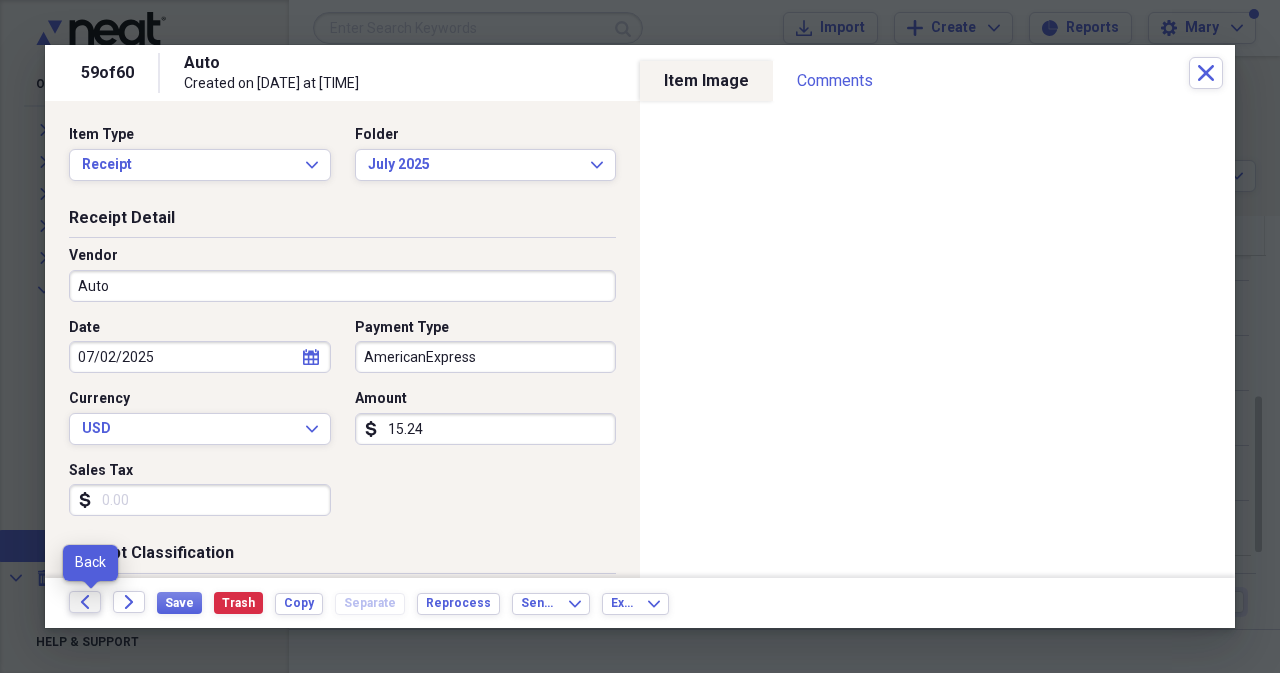 click on "Back" 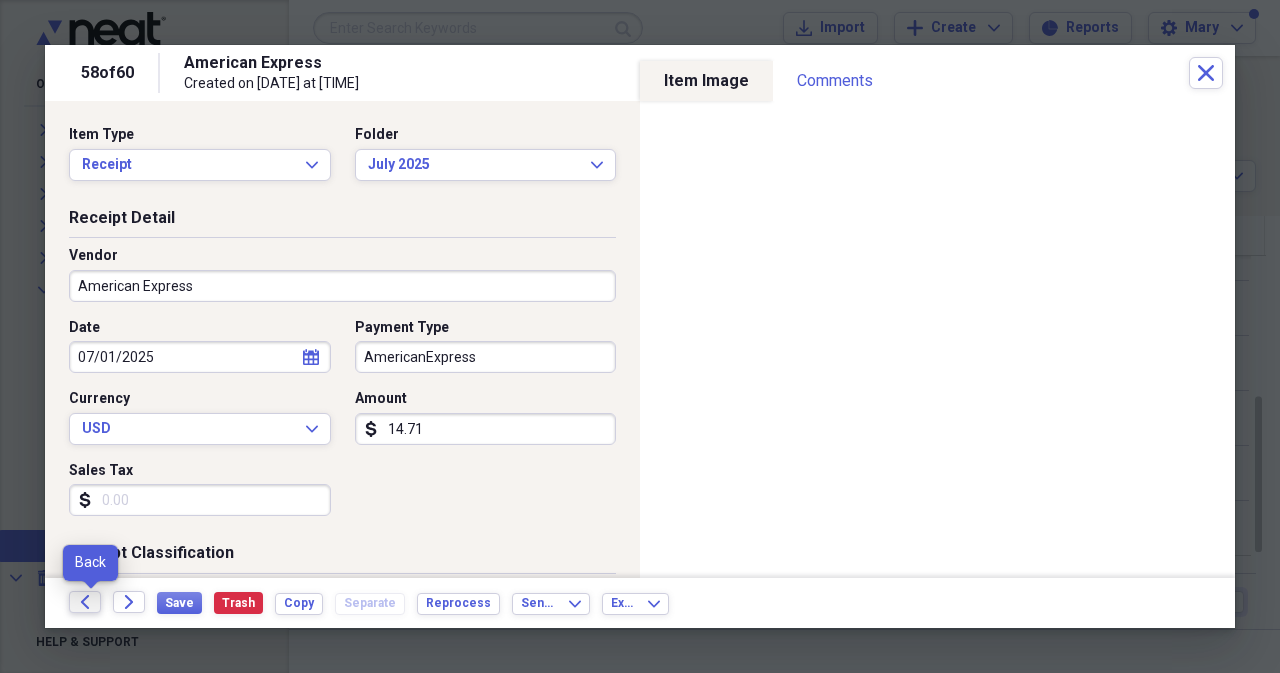 click on "Back" 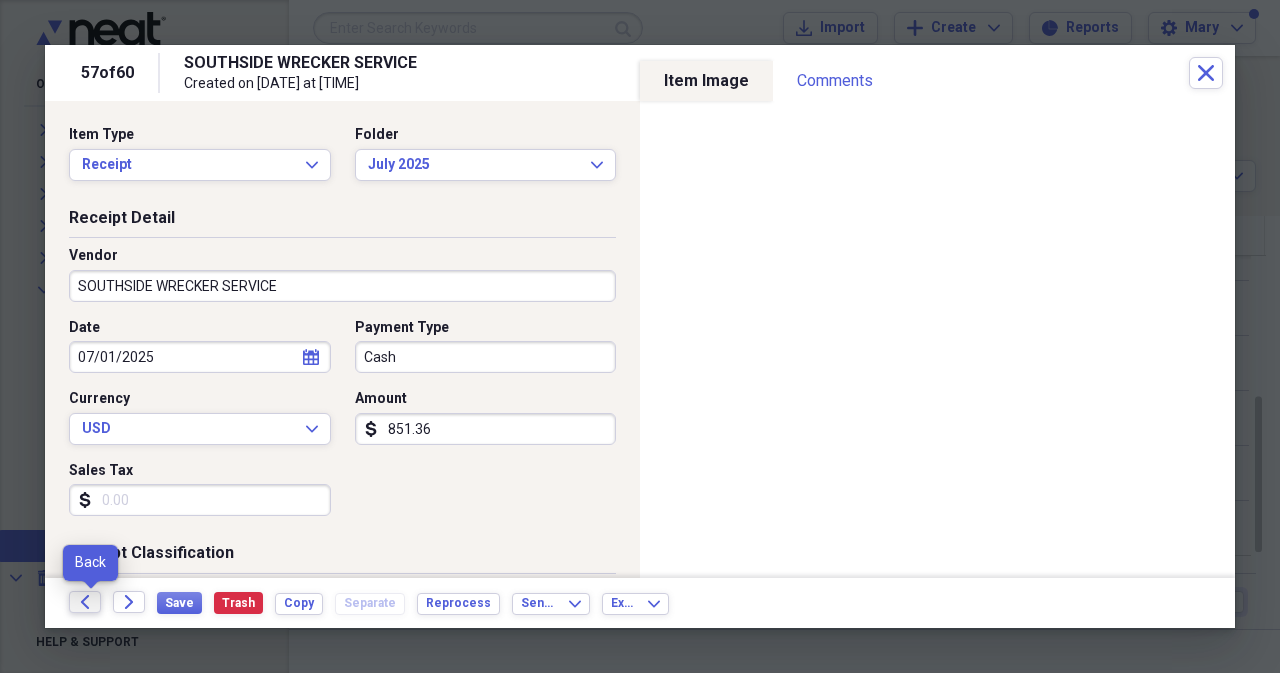 click on "Back" 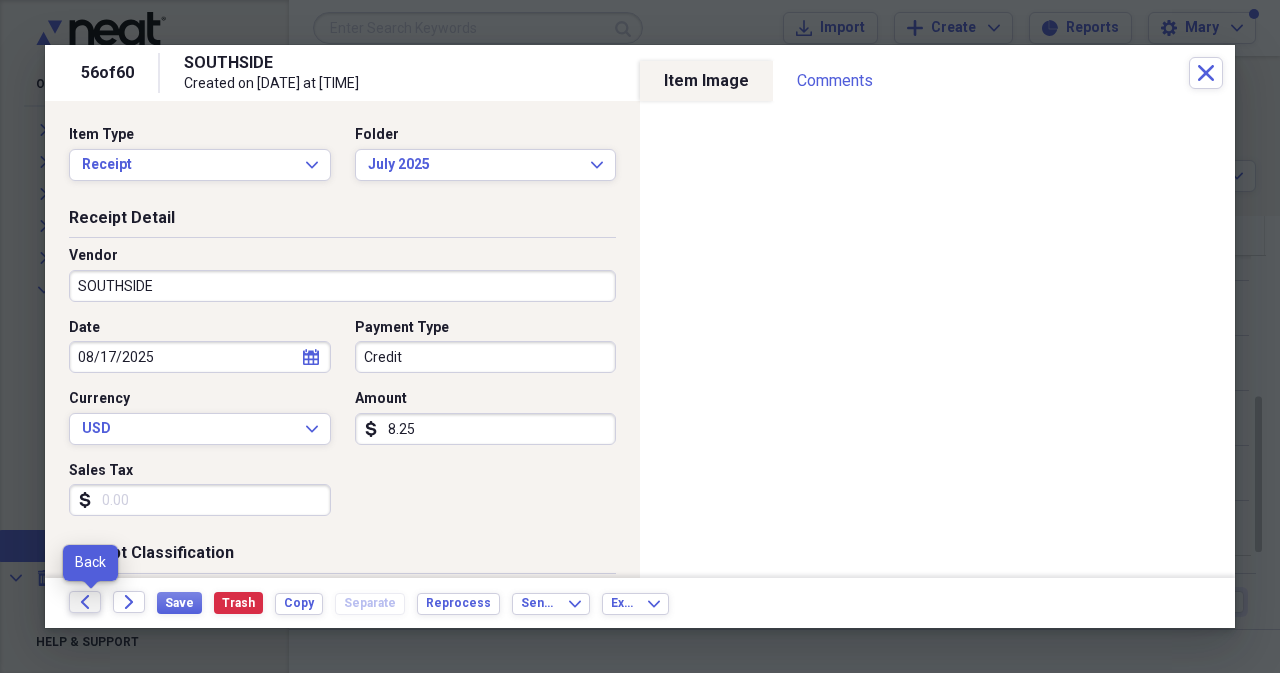 click on "Back" 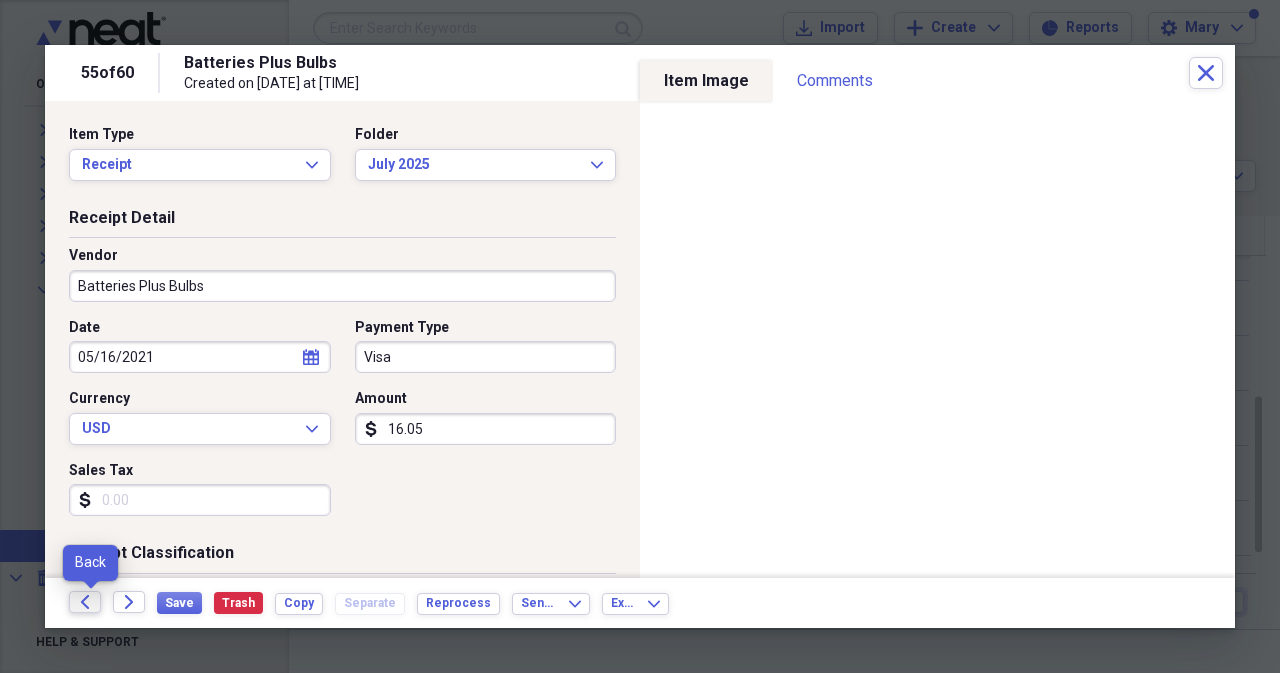 click on "Back" 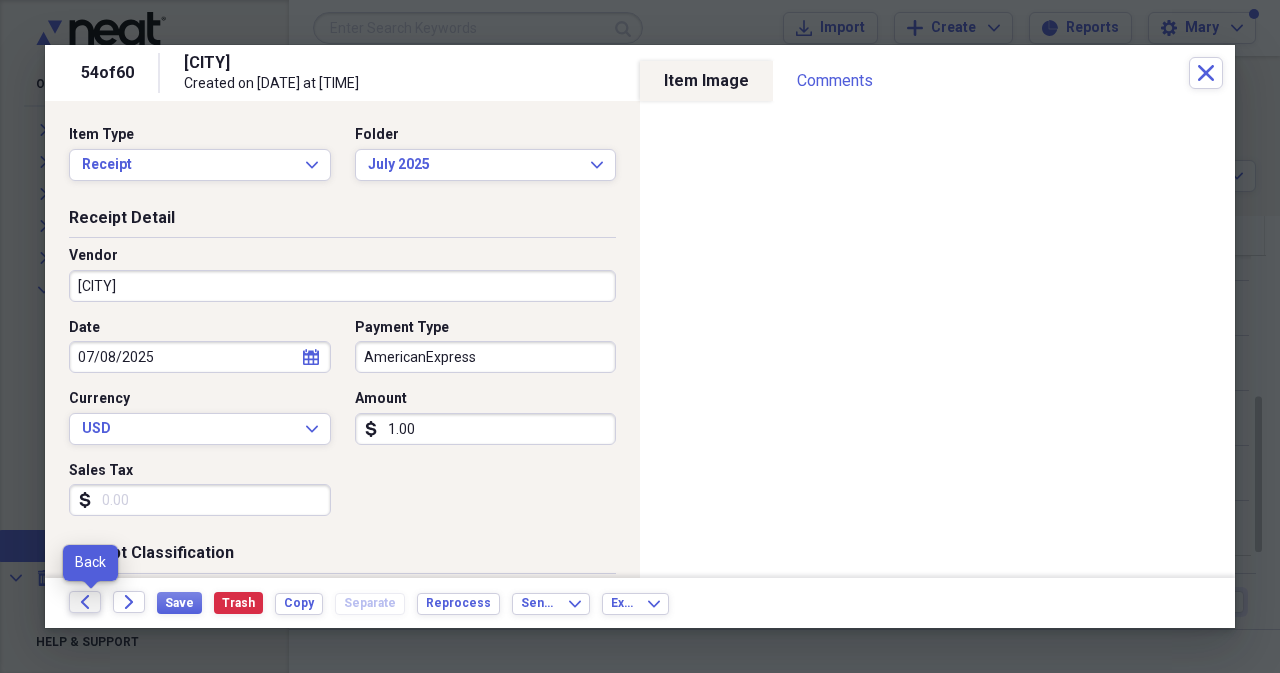 click on "Back" 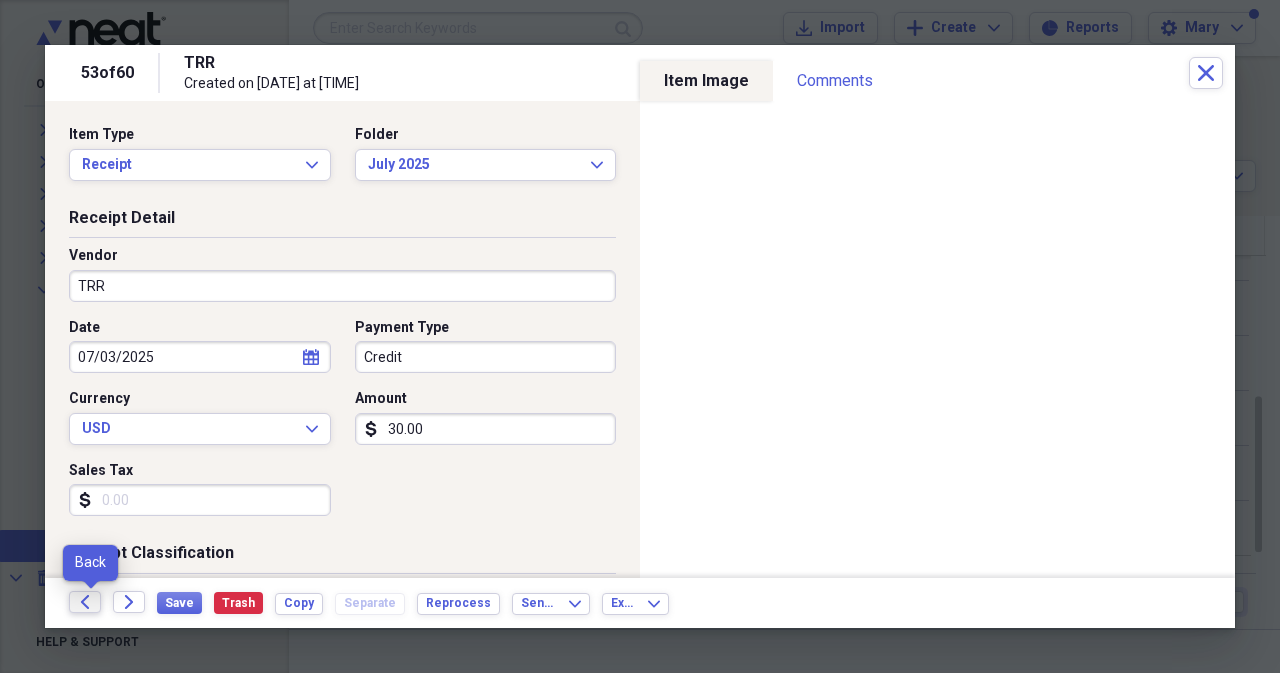 click on "Back" 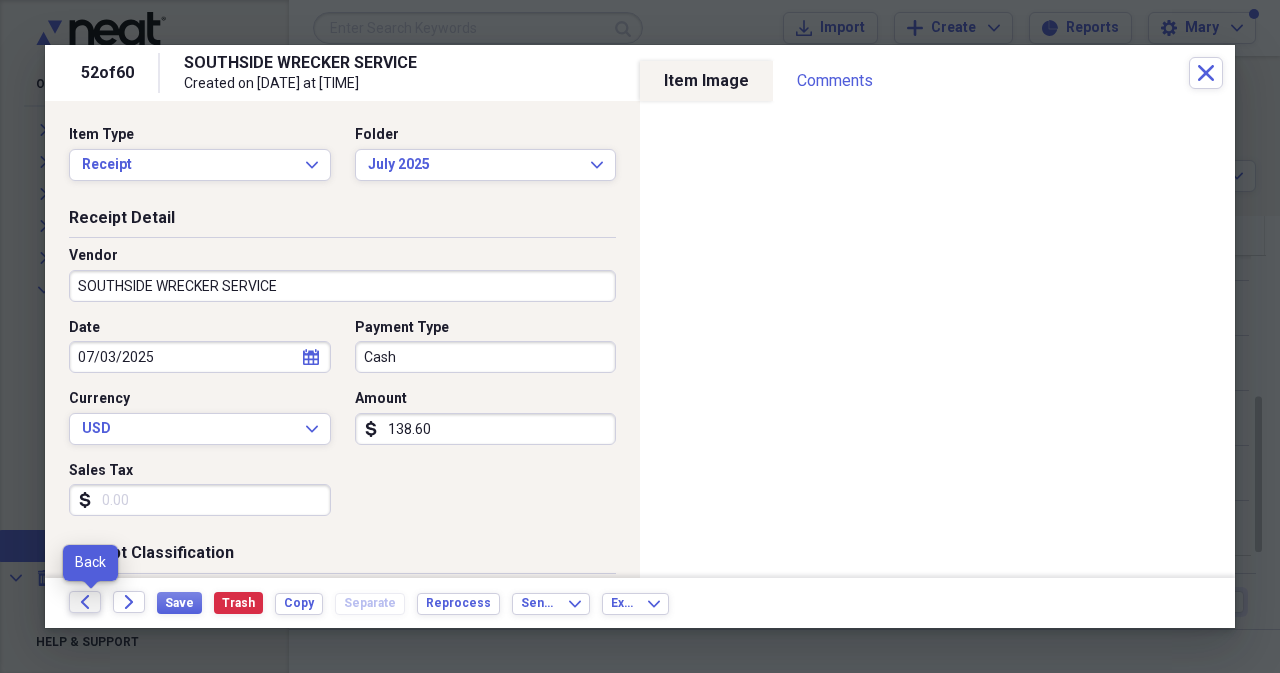 click on "Back" 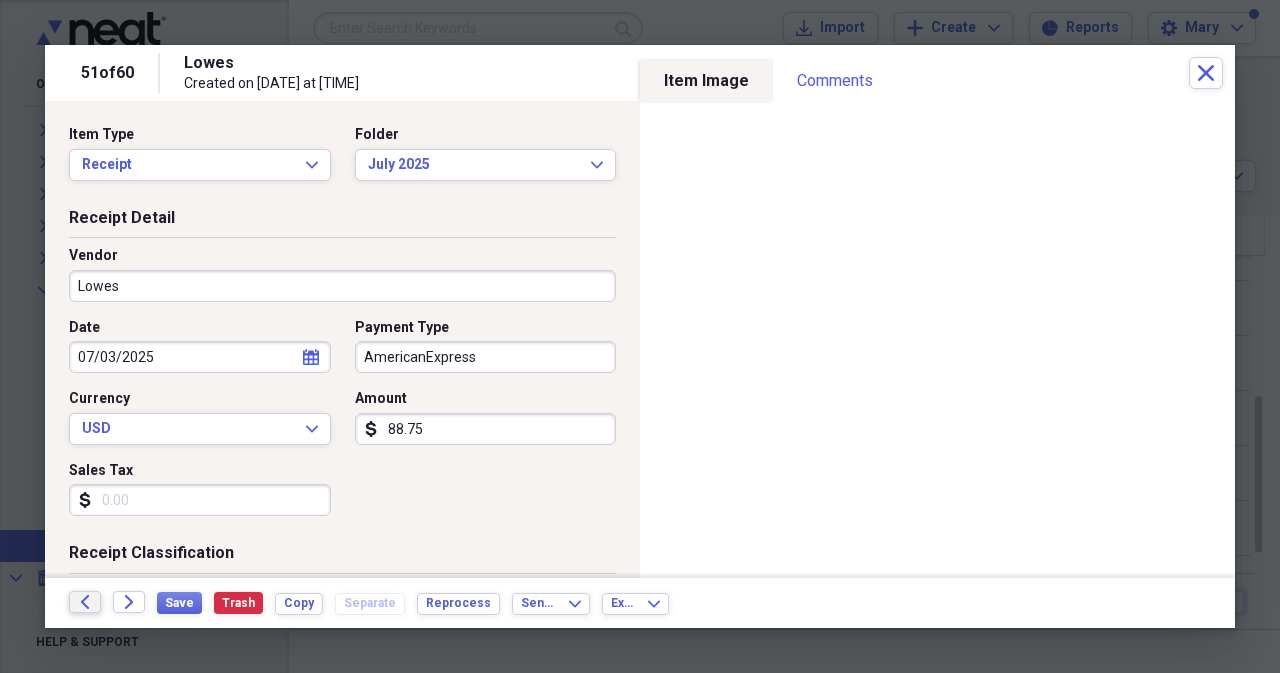 click on "Back" 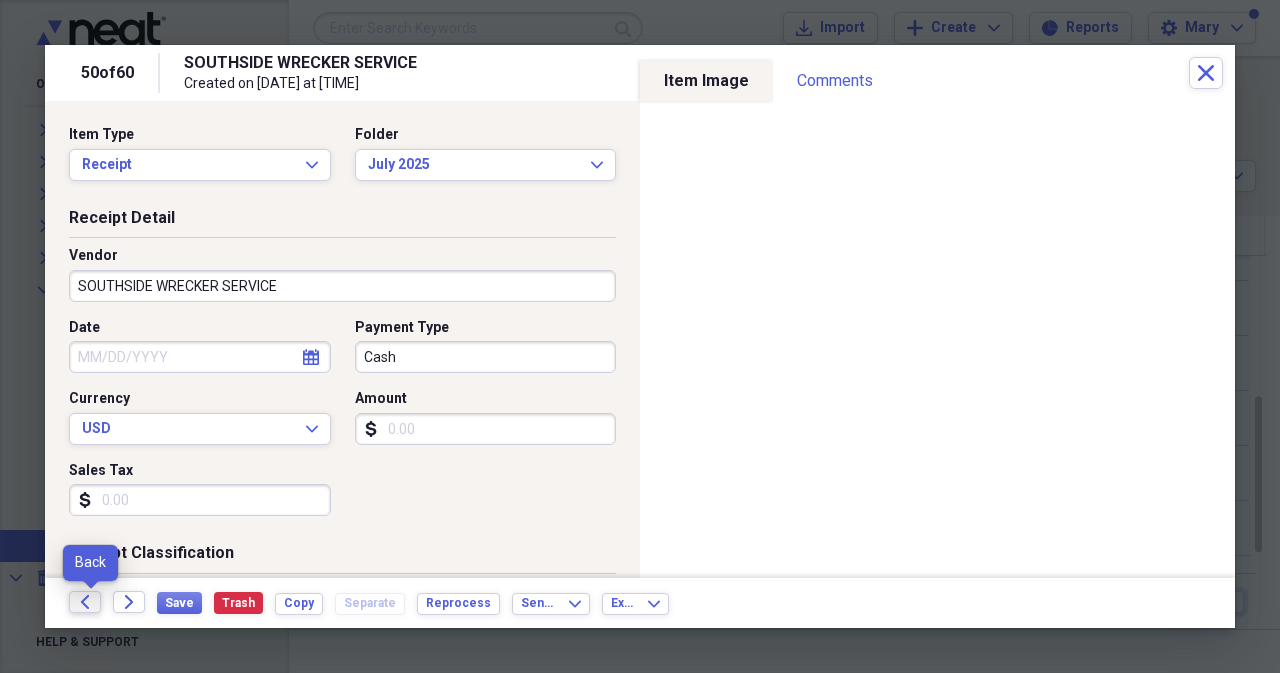 click on "Back" 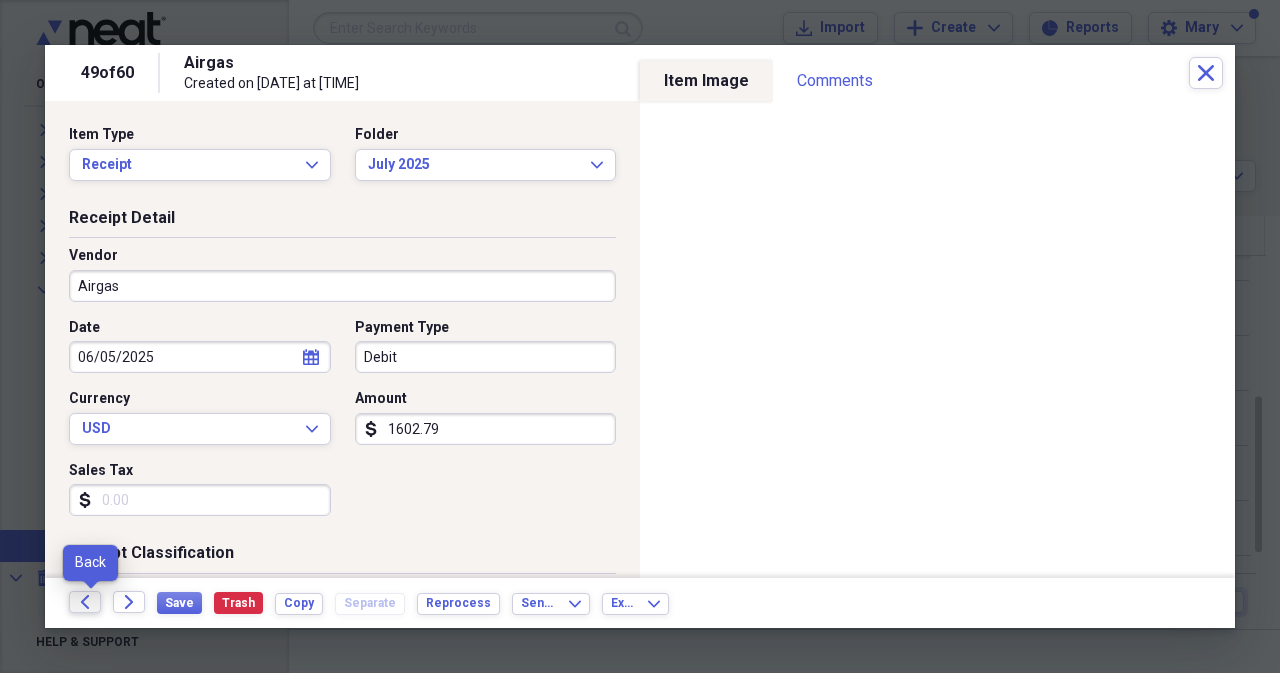 click on "Back" 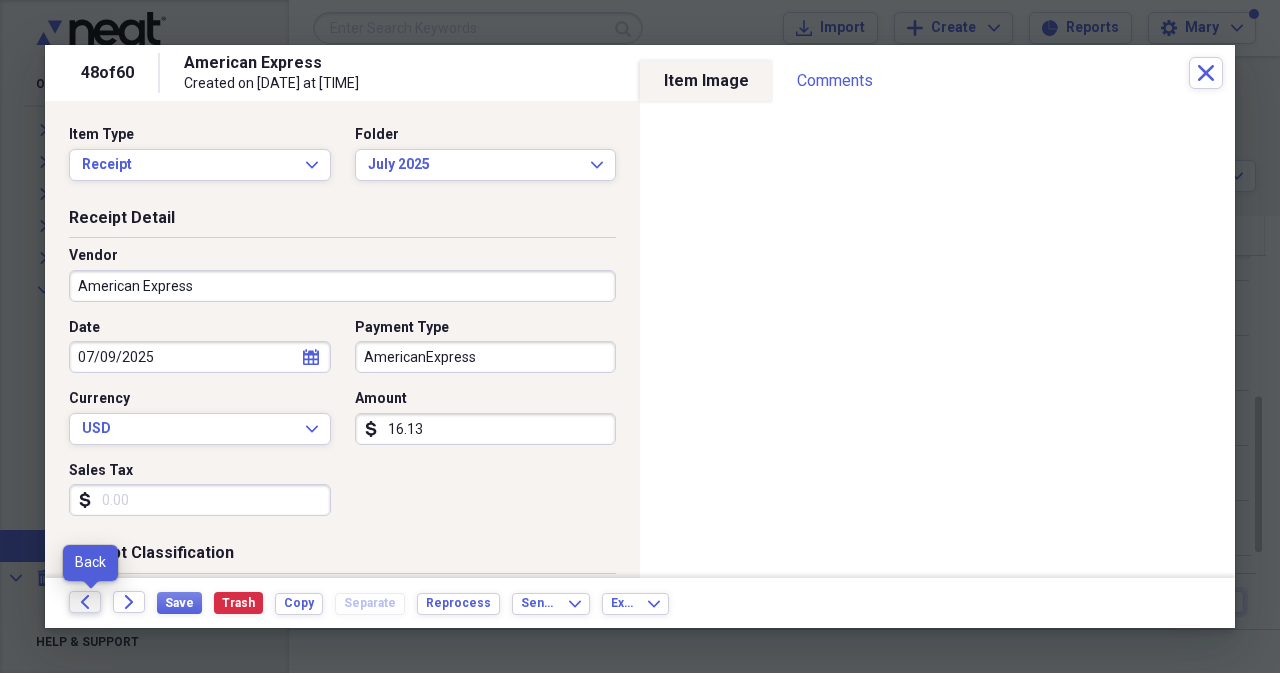 click on "Back" 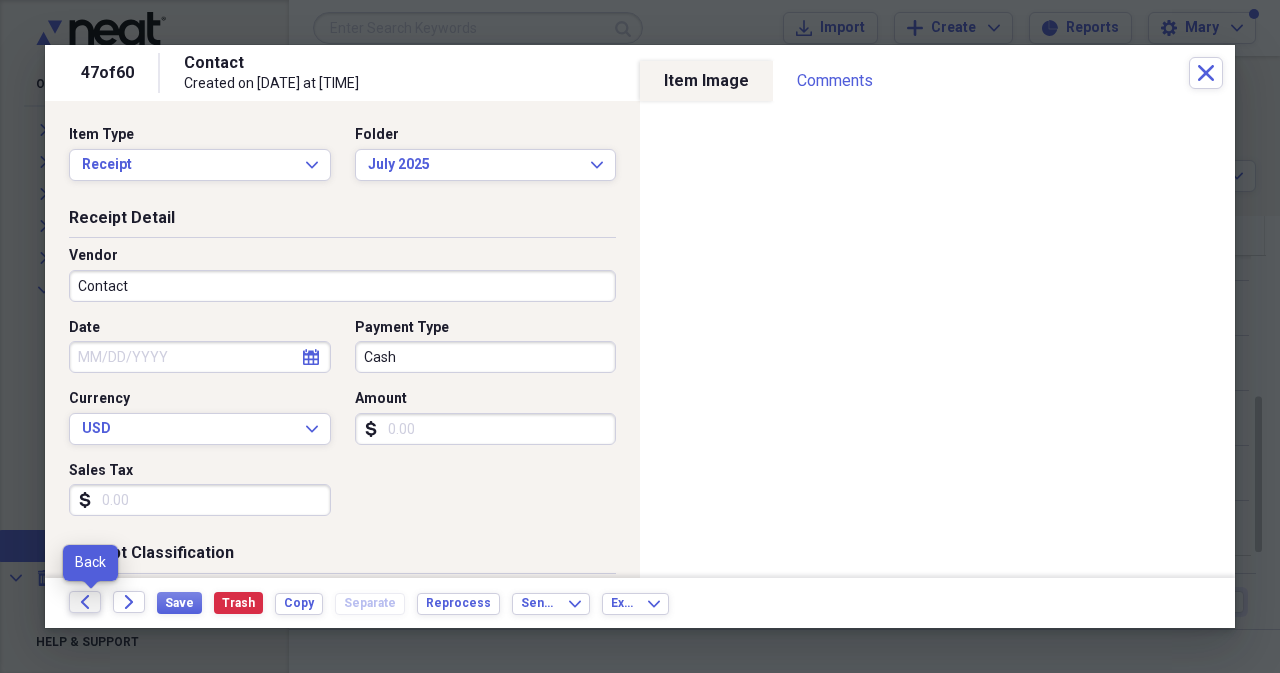 click on "Back" 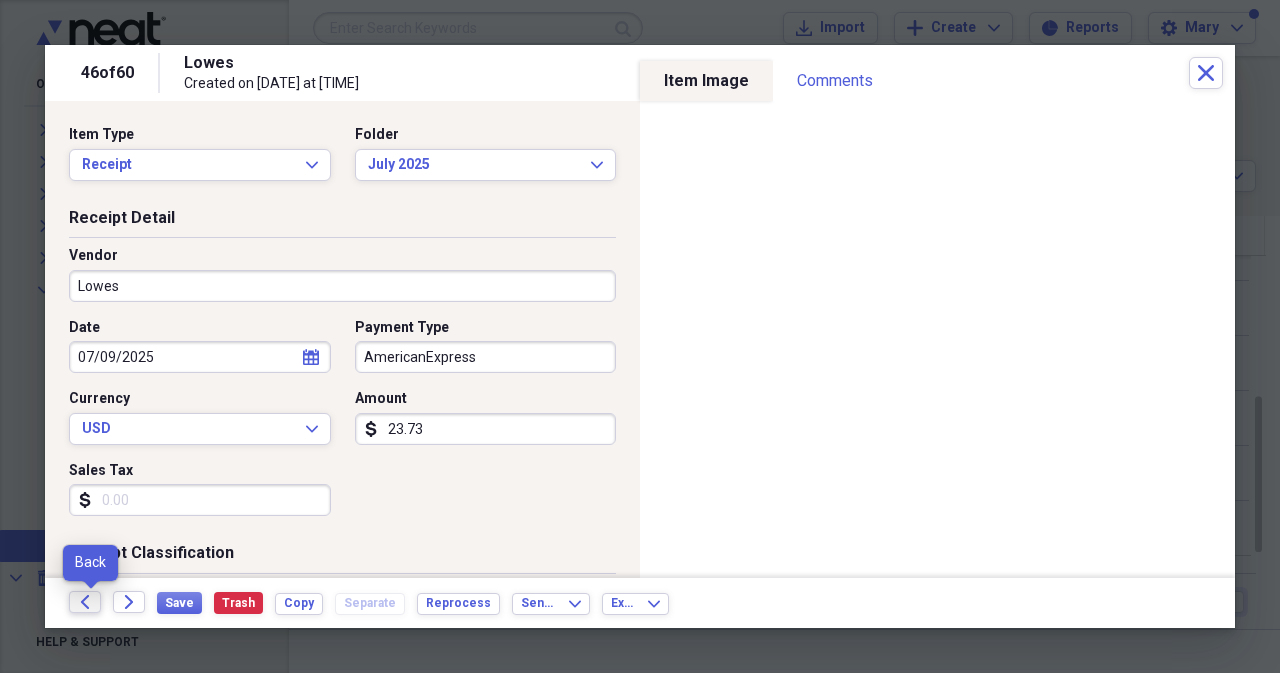 click on "Back" 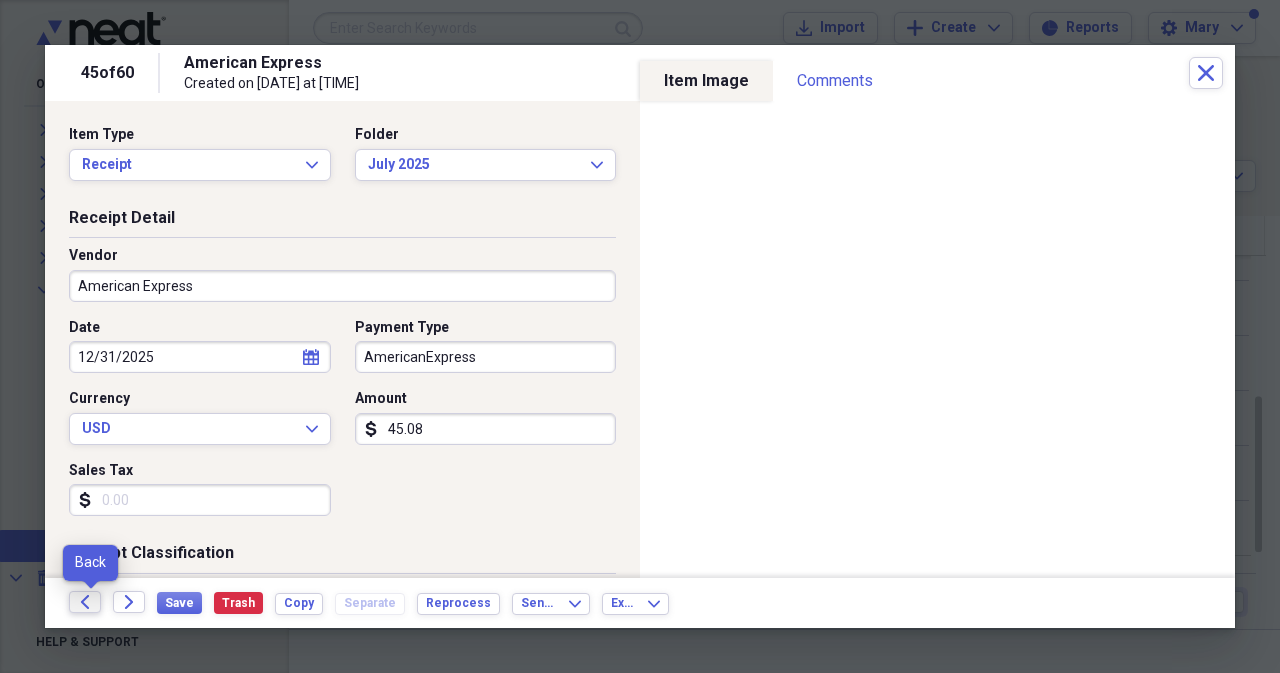 click on "Back" 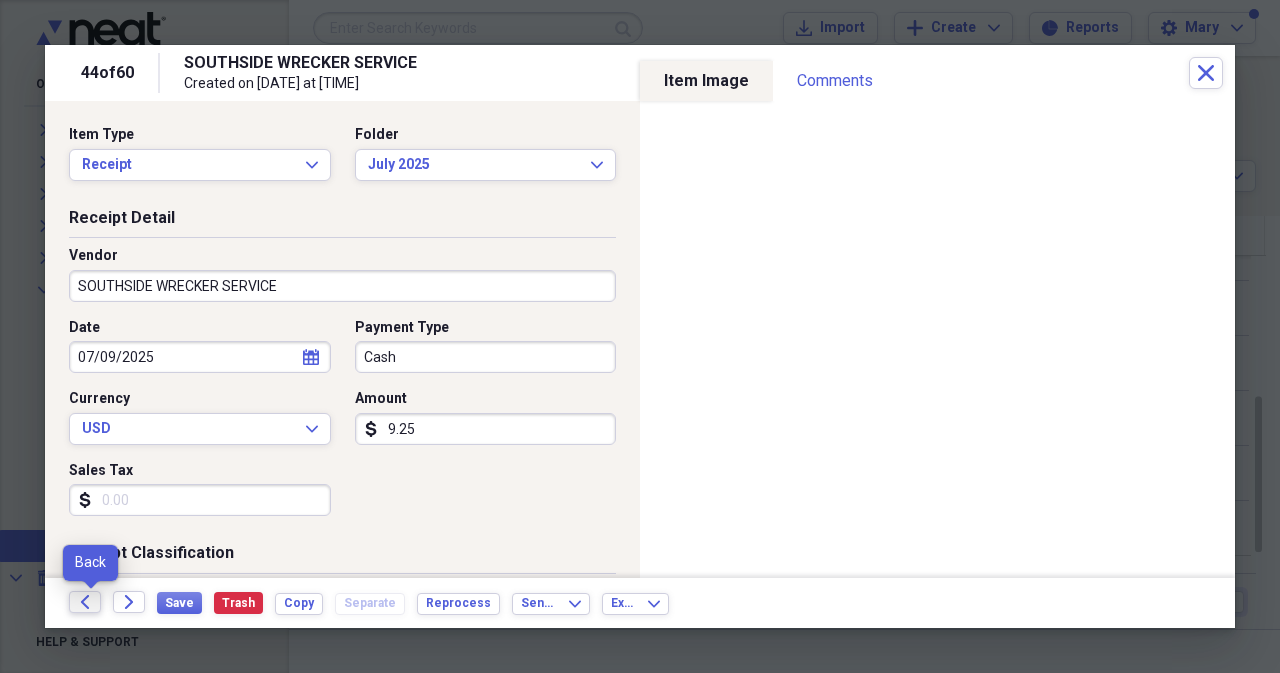 click on "Back" 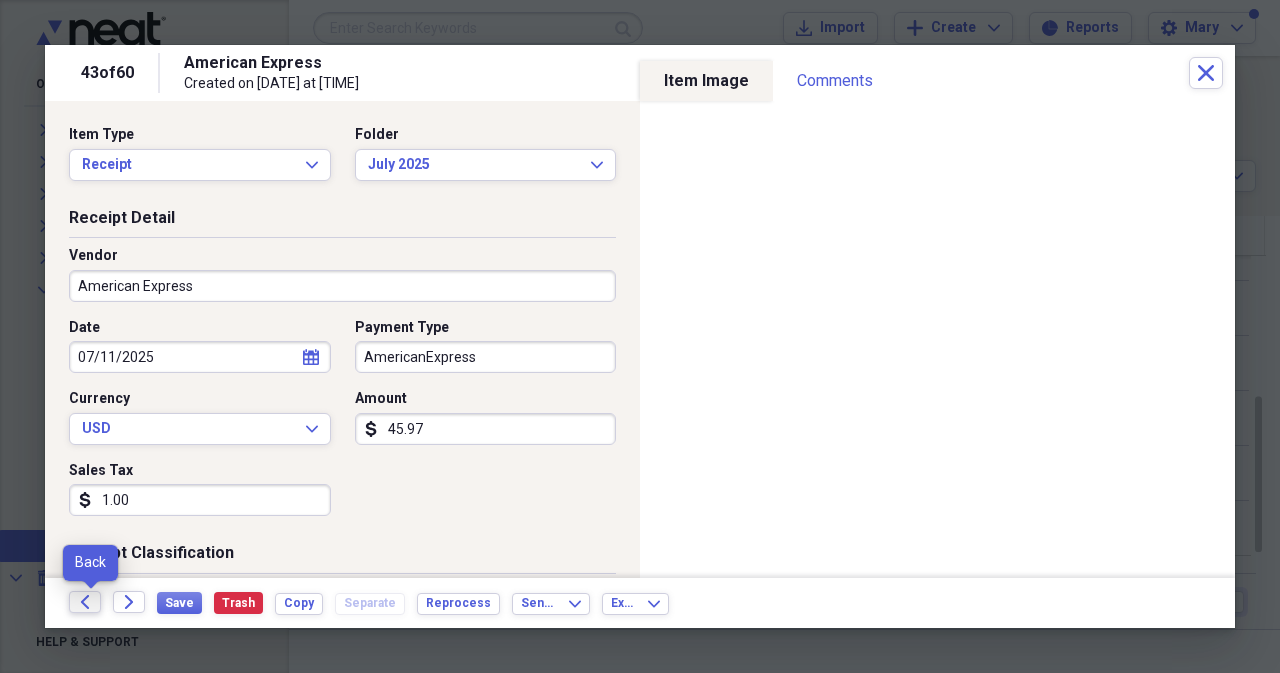 click on "Back" 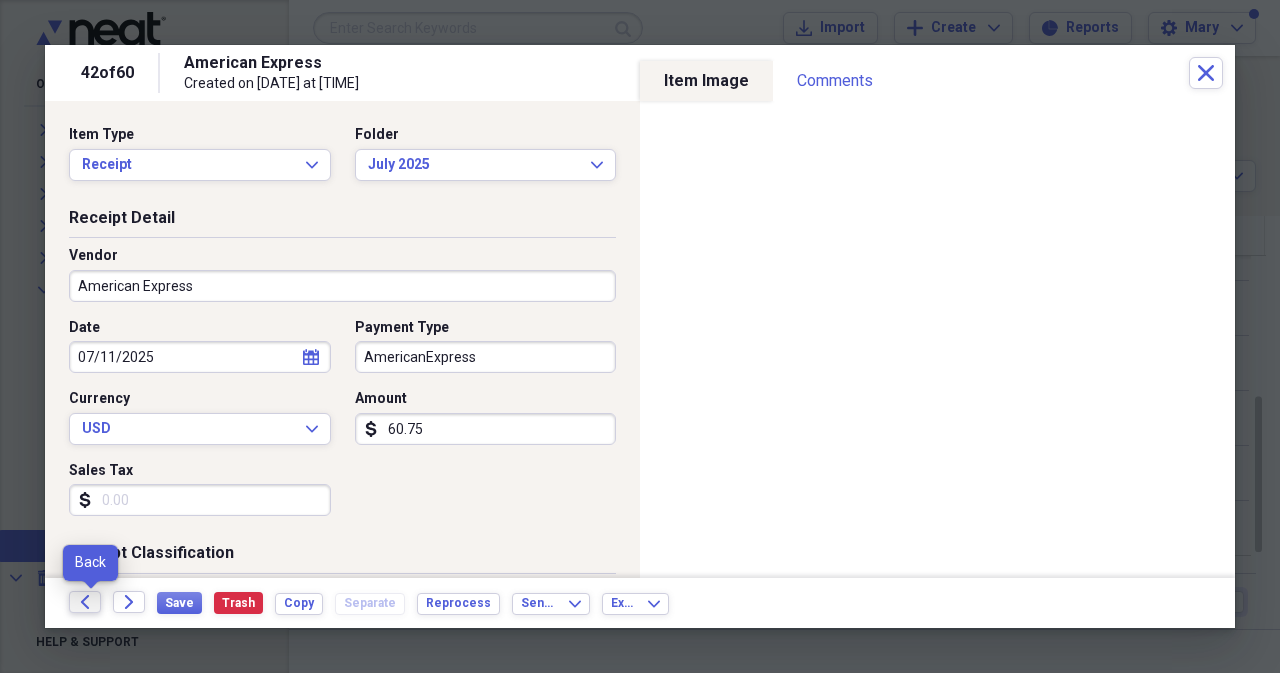 click on "Back" 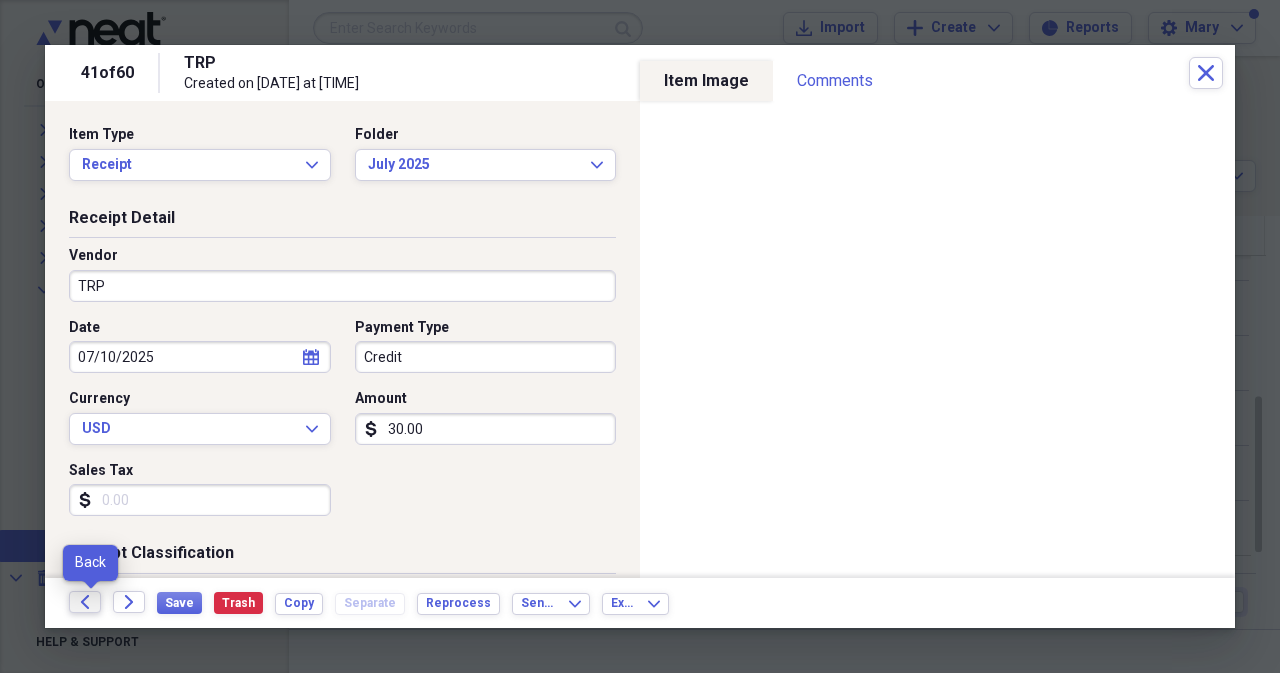 click on "Back" 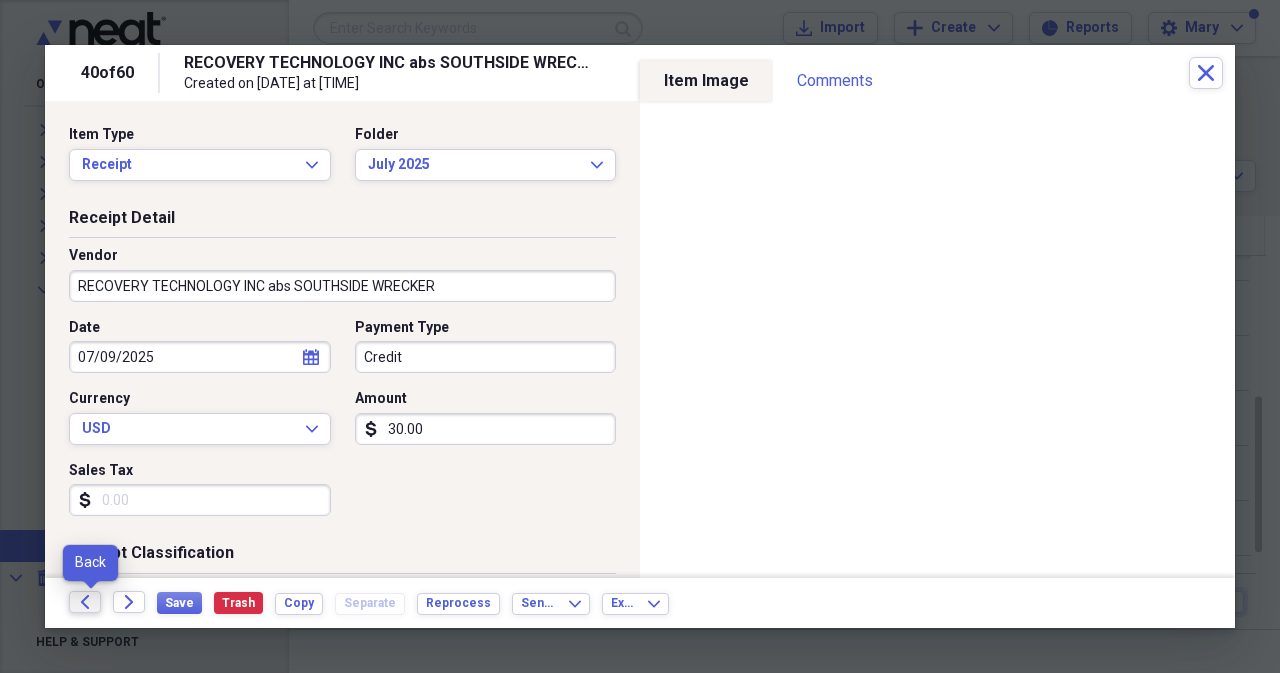 click on "Back" 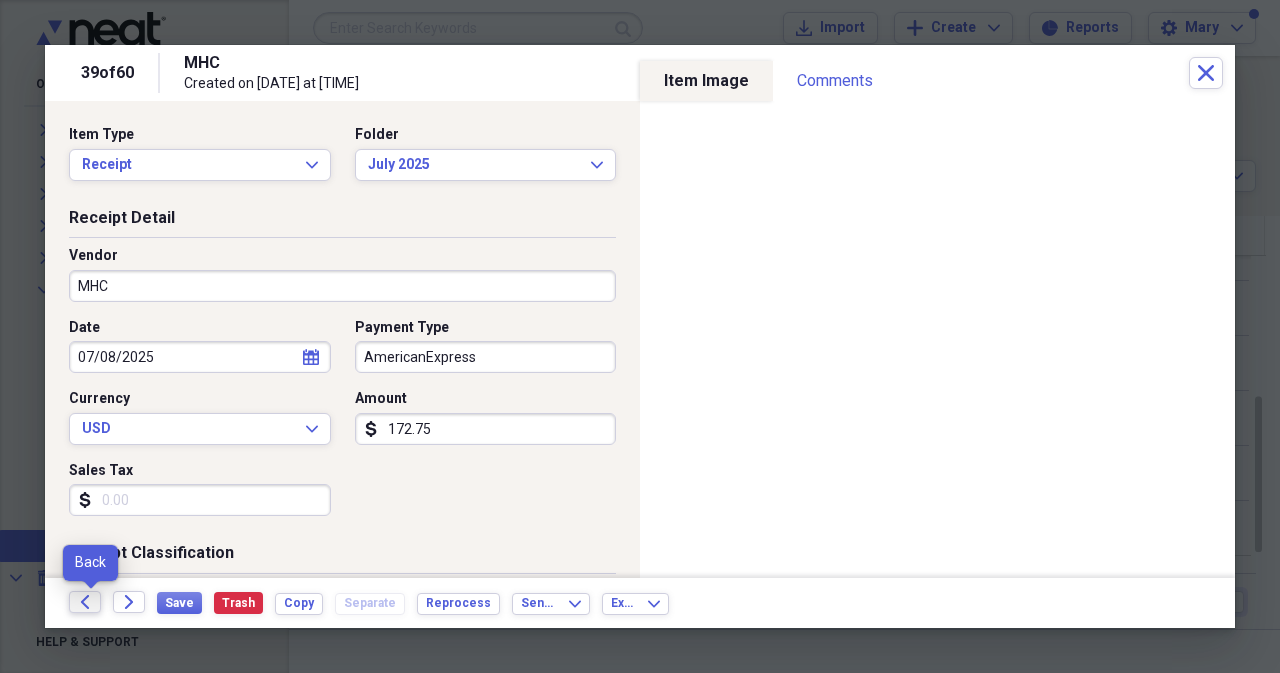 click on "Back" 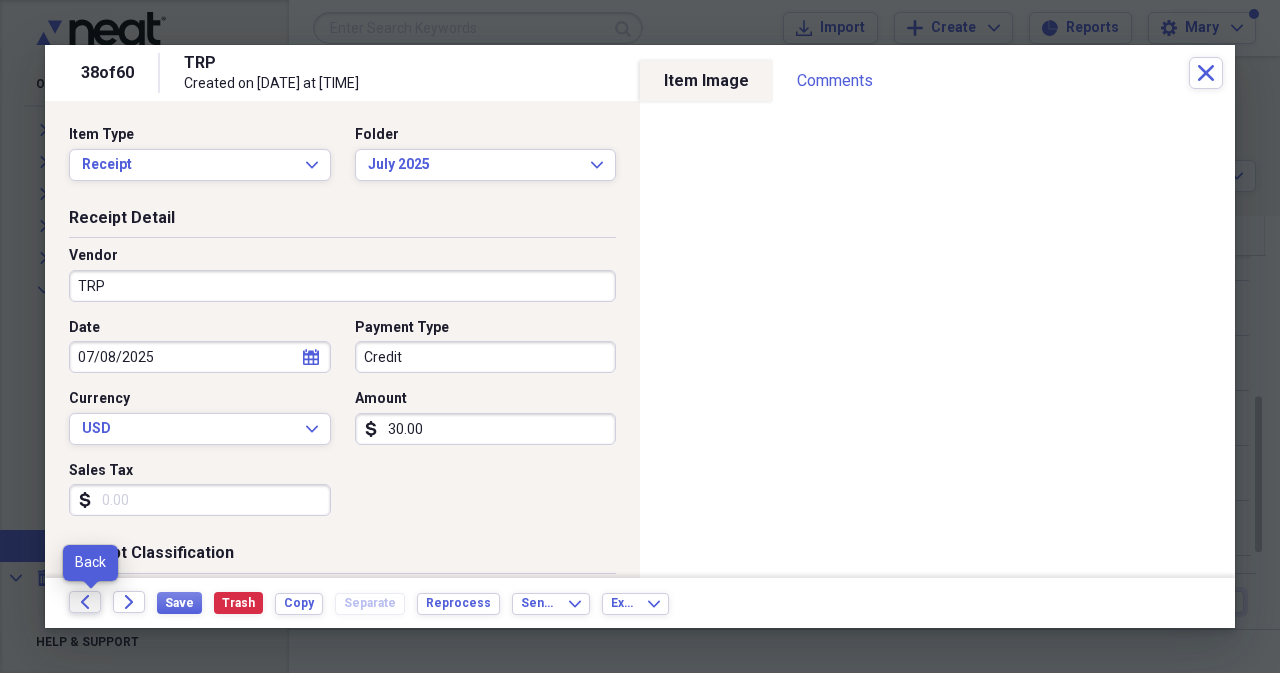 click on "Back" 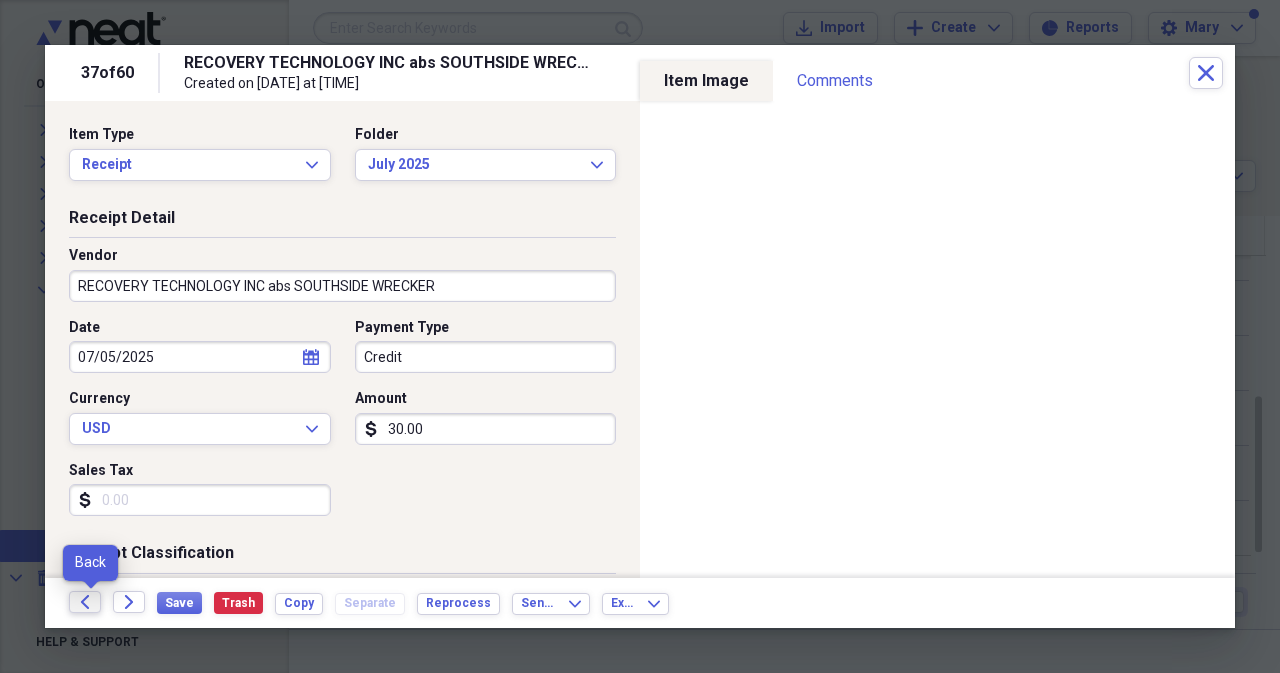 click on "Back" 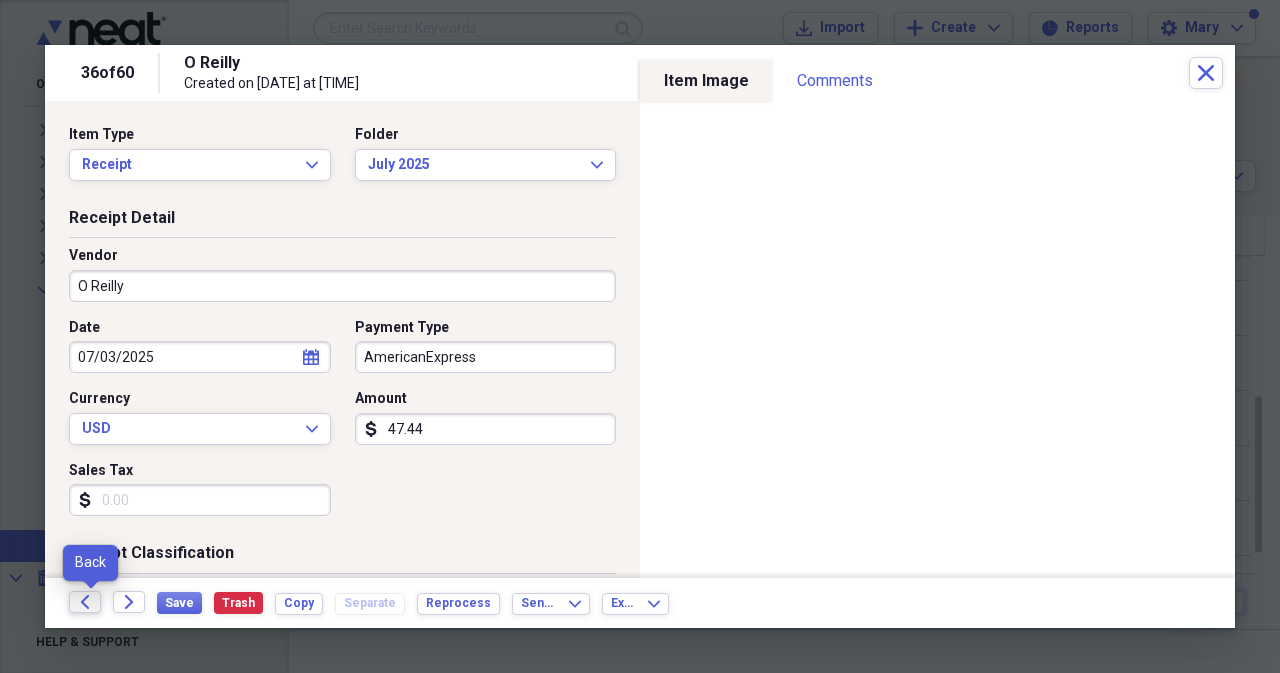 click on "Back" 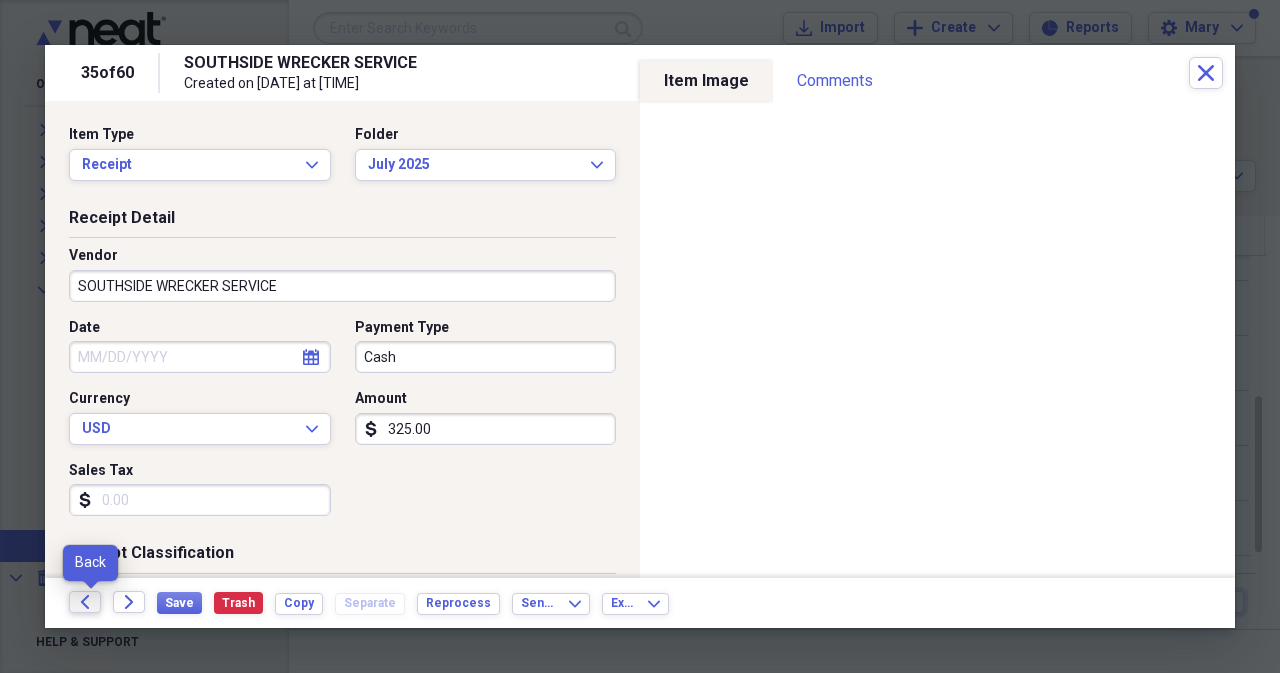 click on "Back" 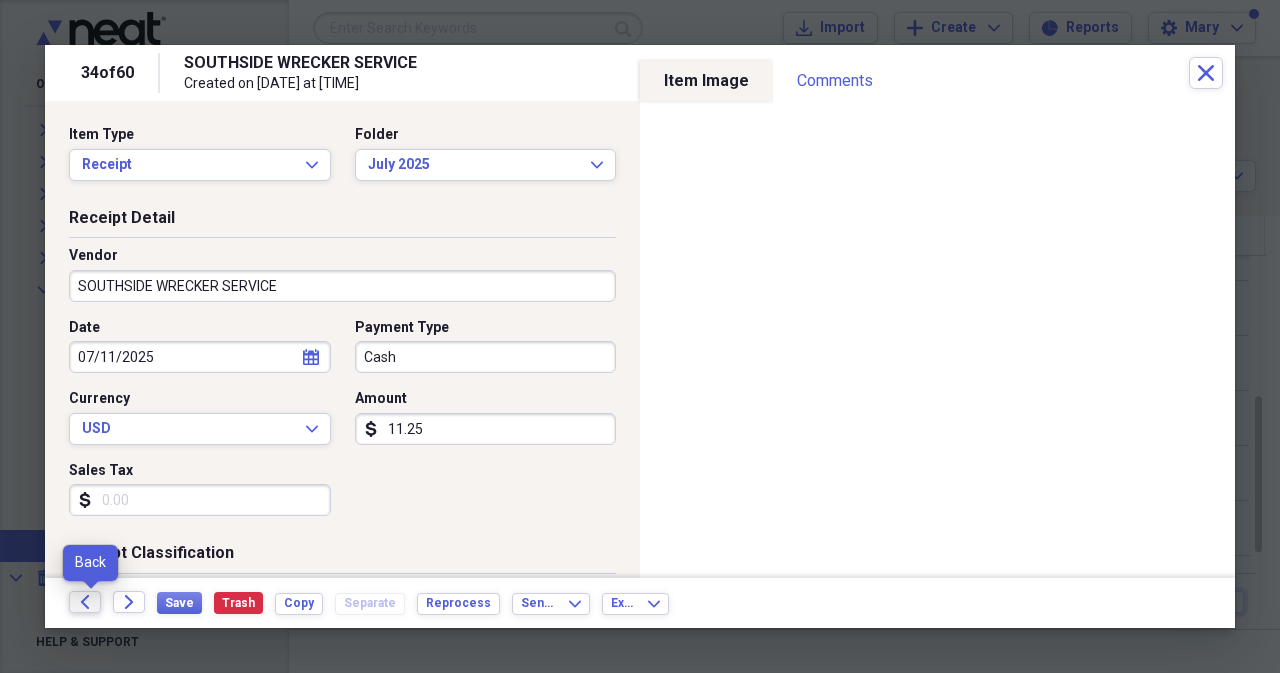 click on "Back" 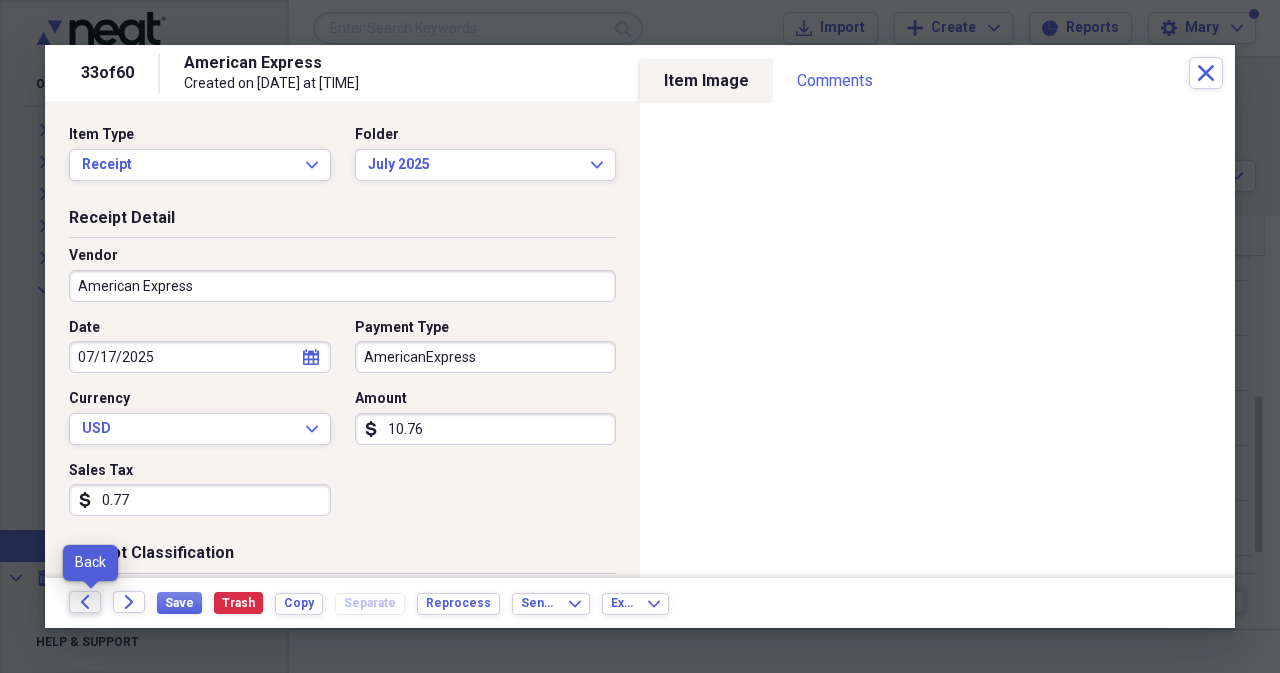click on "Back" 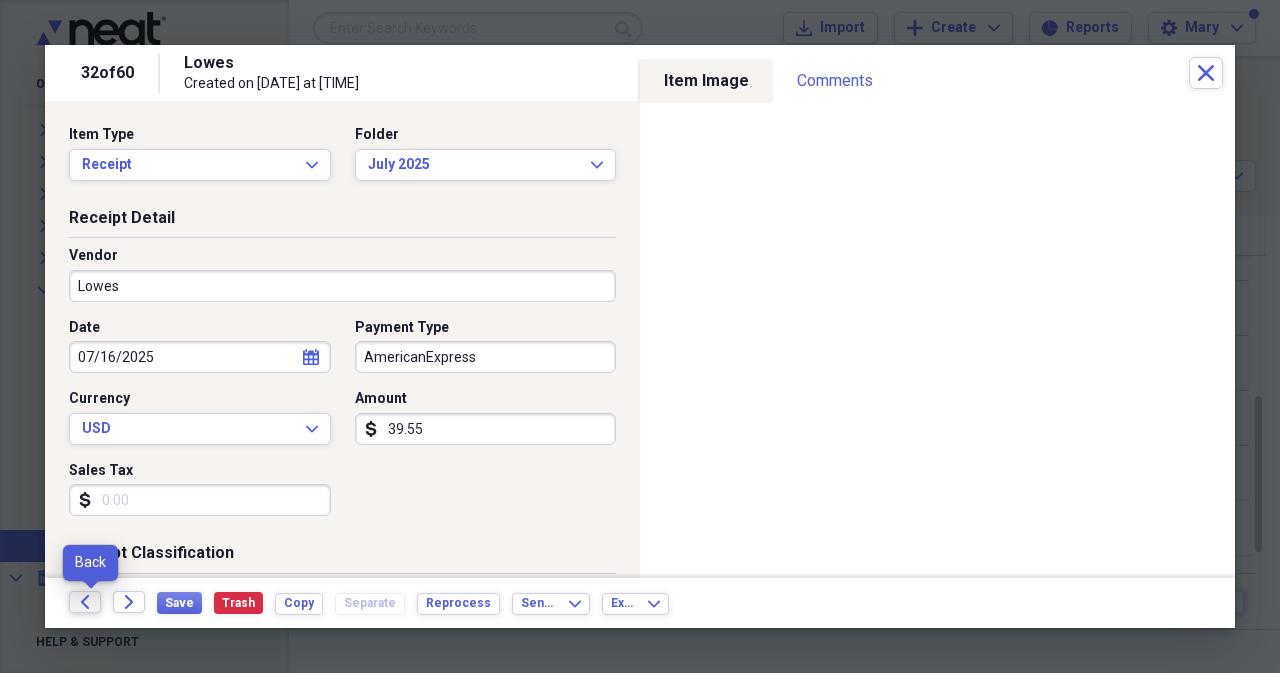 click on "Back" 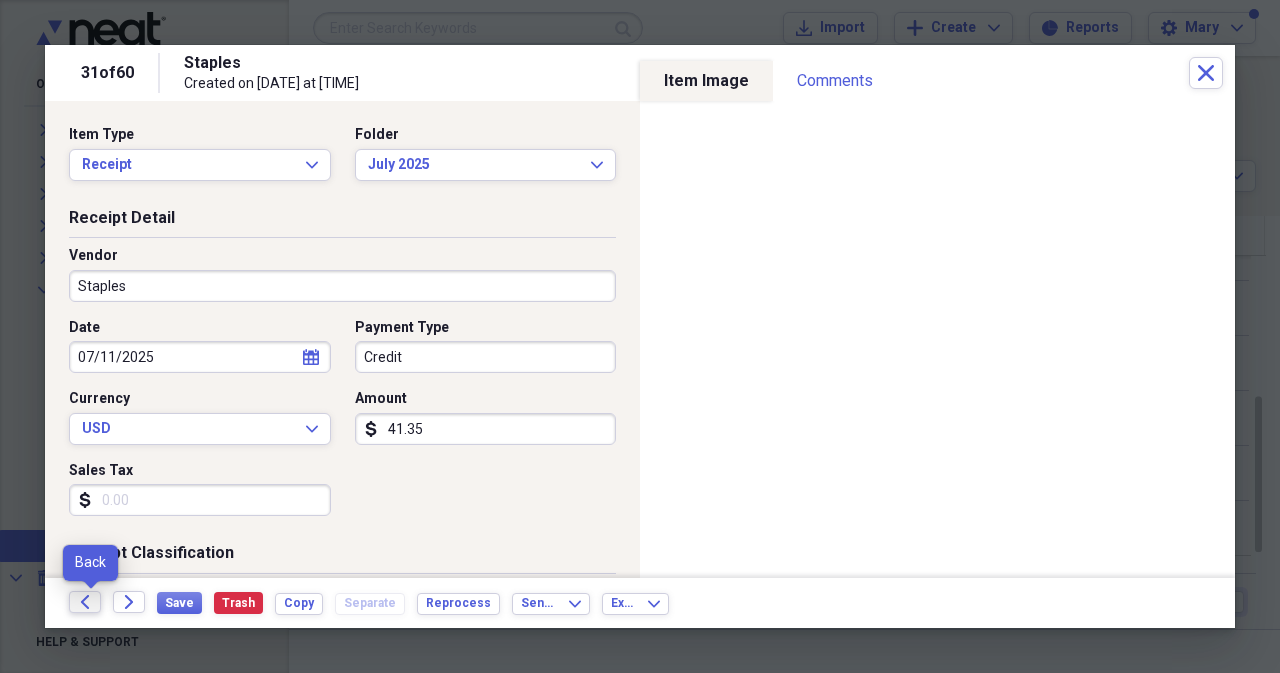 click on "Back" 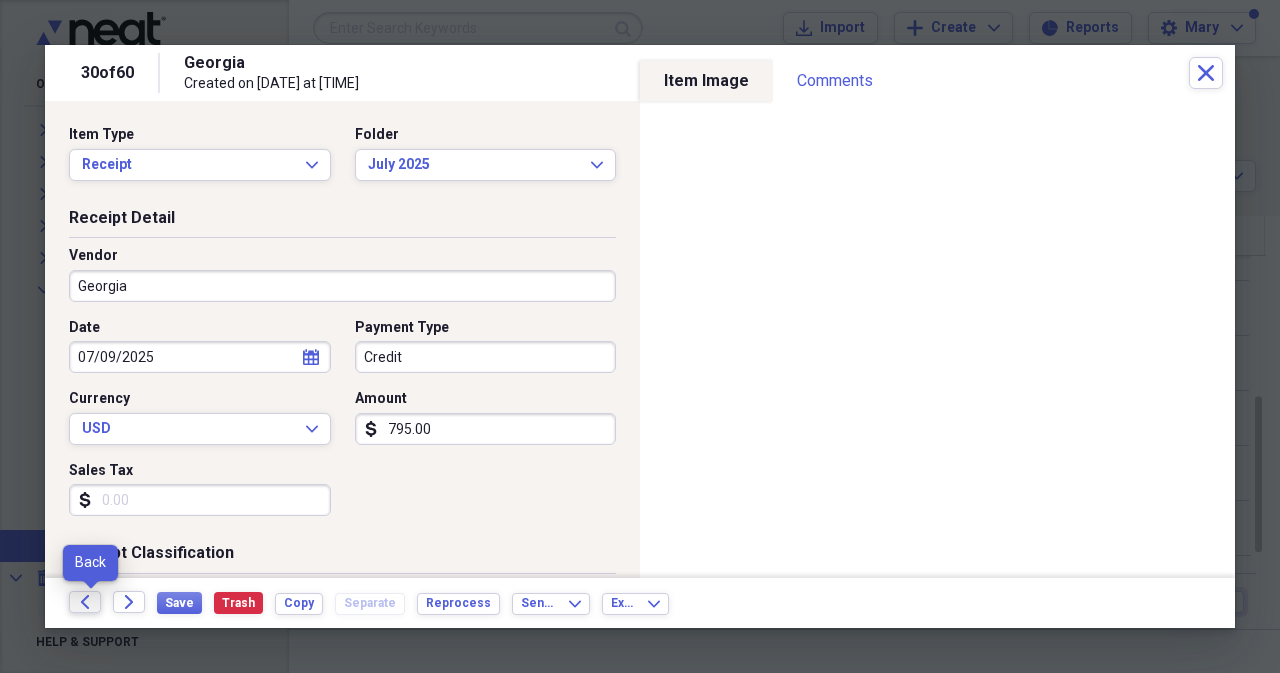 click on "Back" 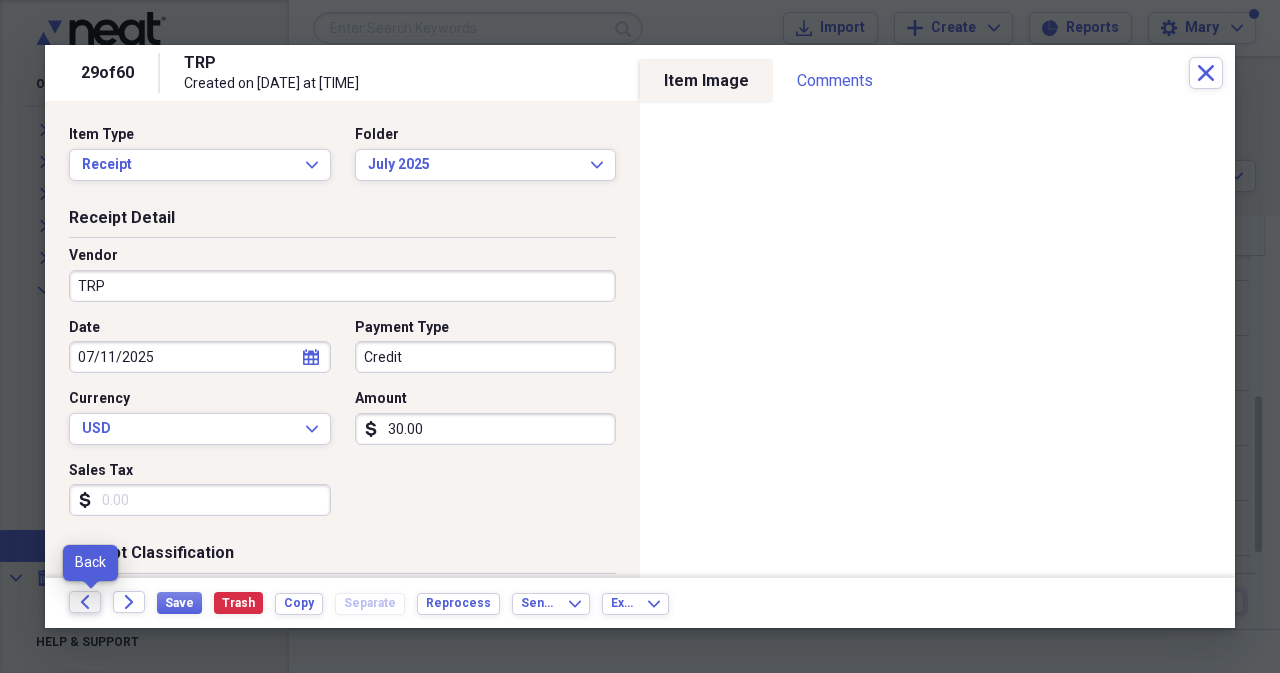 click on "Back" 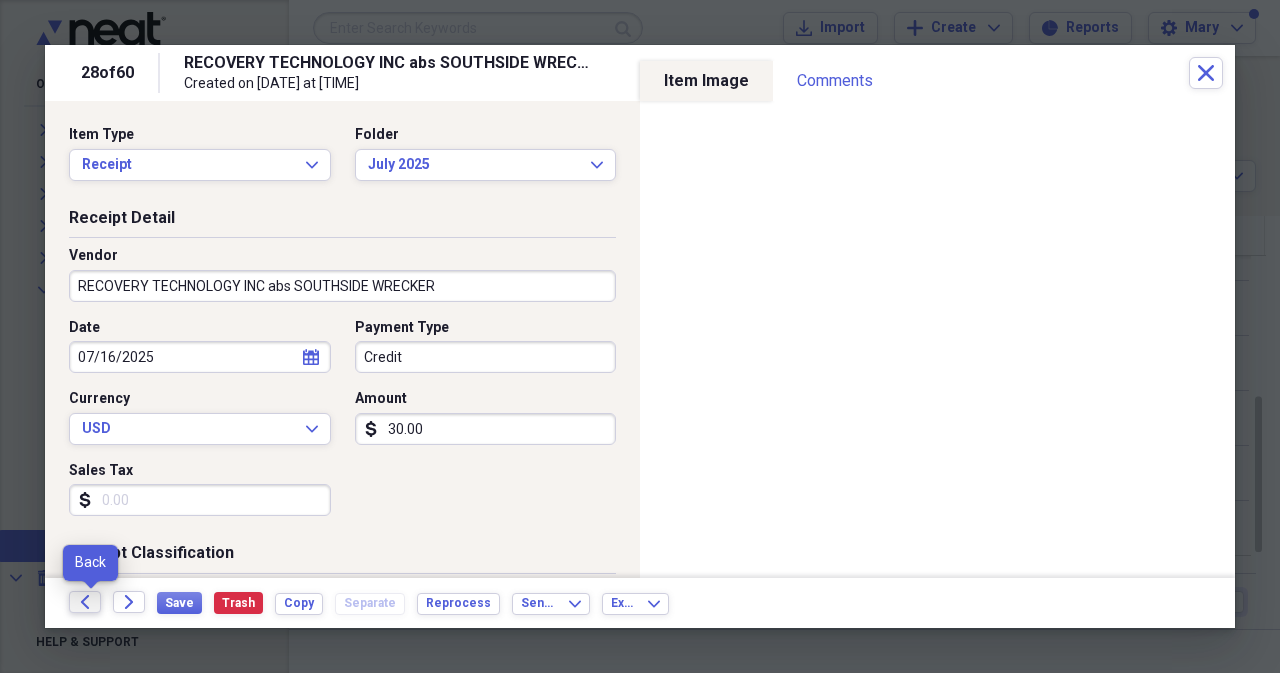 click on "Back" 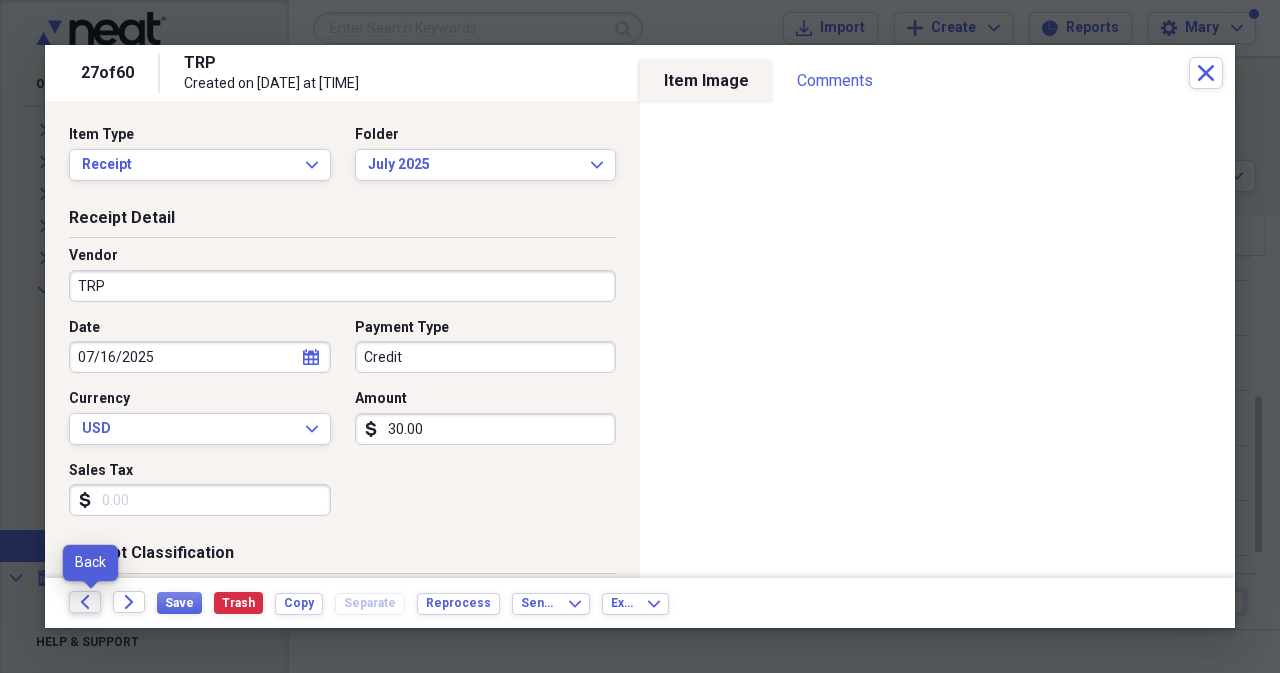 click on "Back" 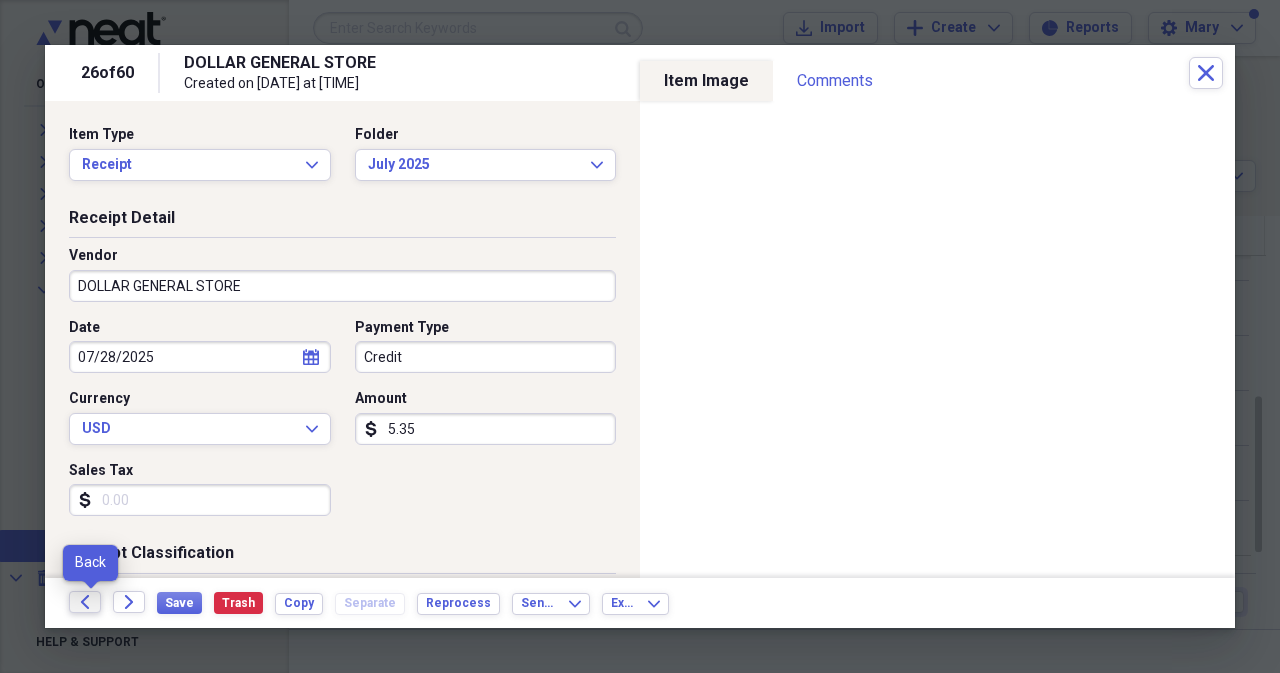 click on "Back" 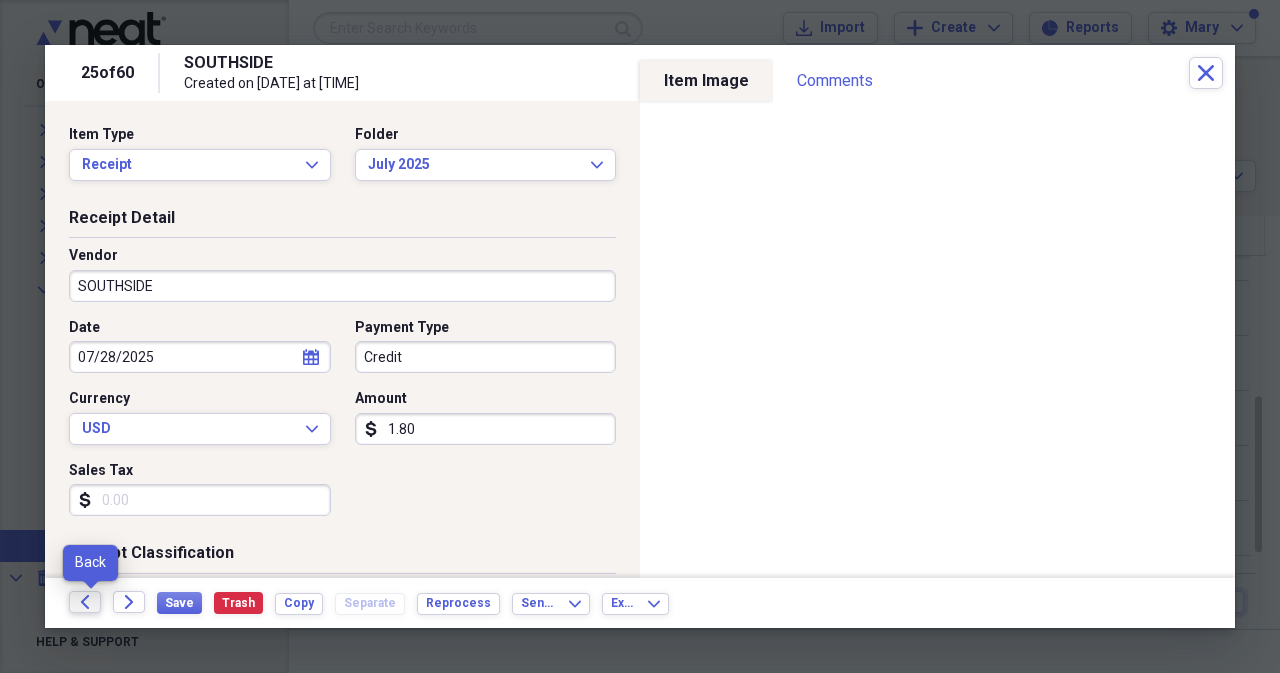 click on "Back" 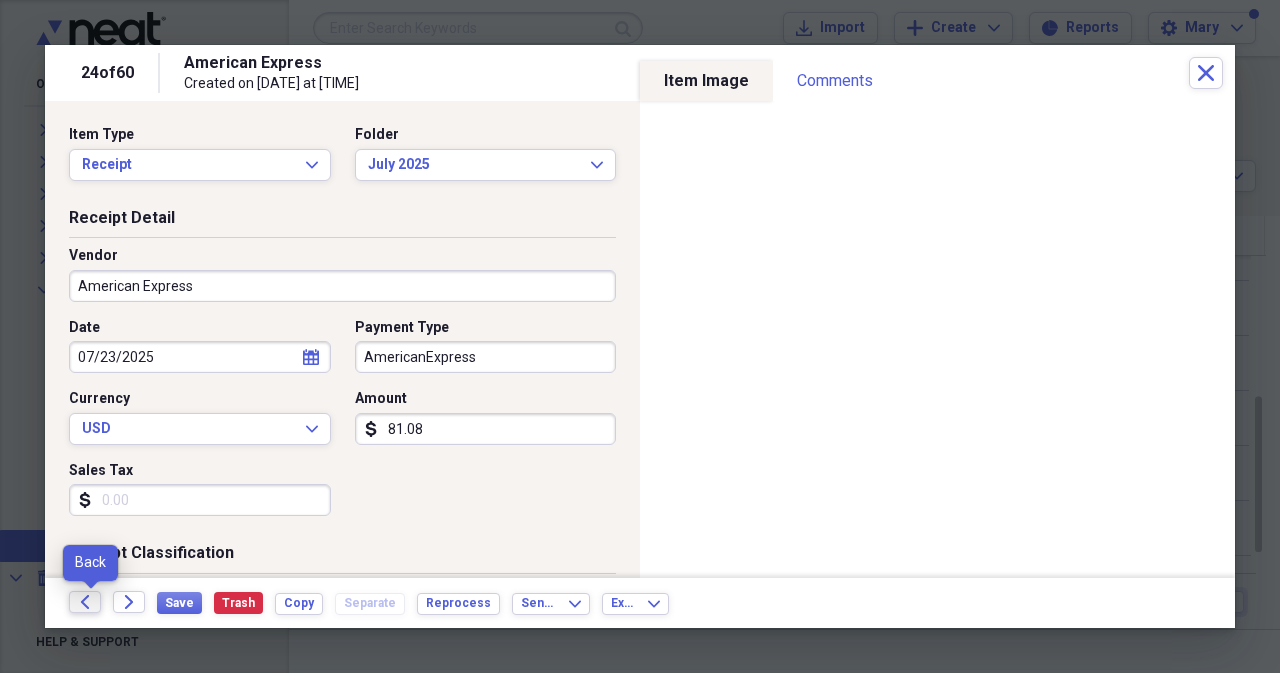 click on "Back" 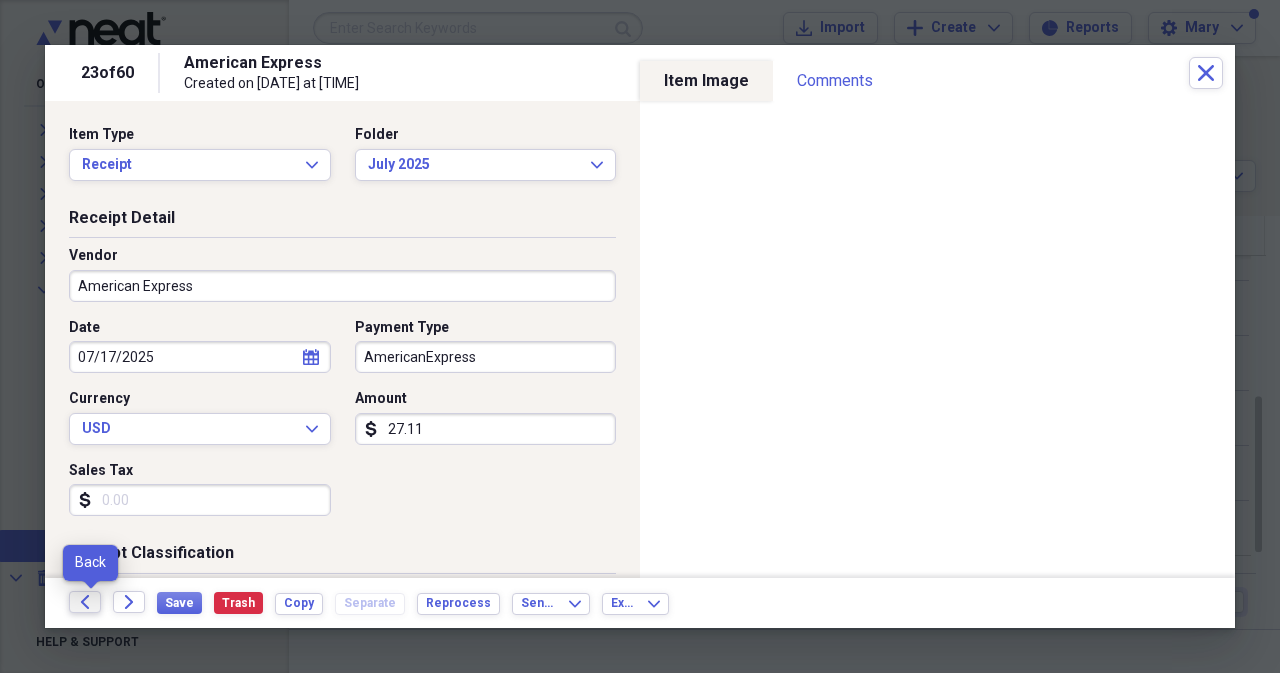 click on "Back" 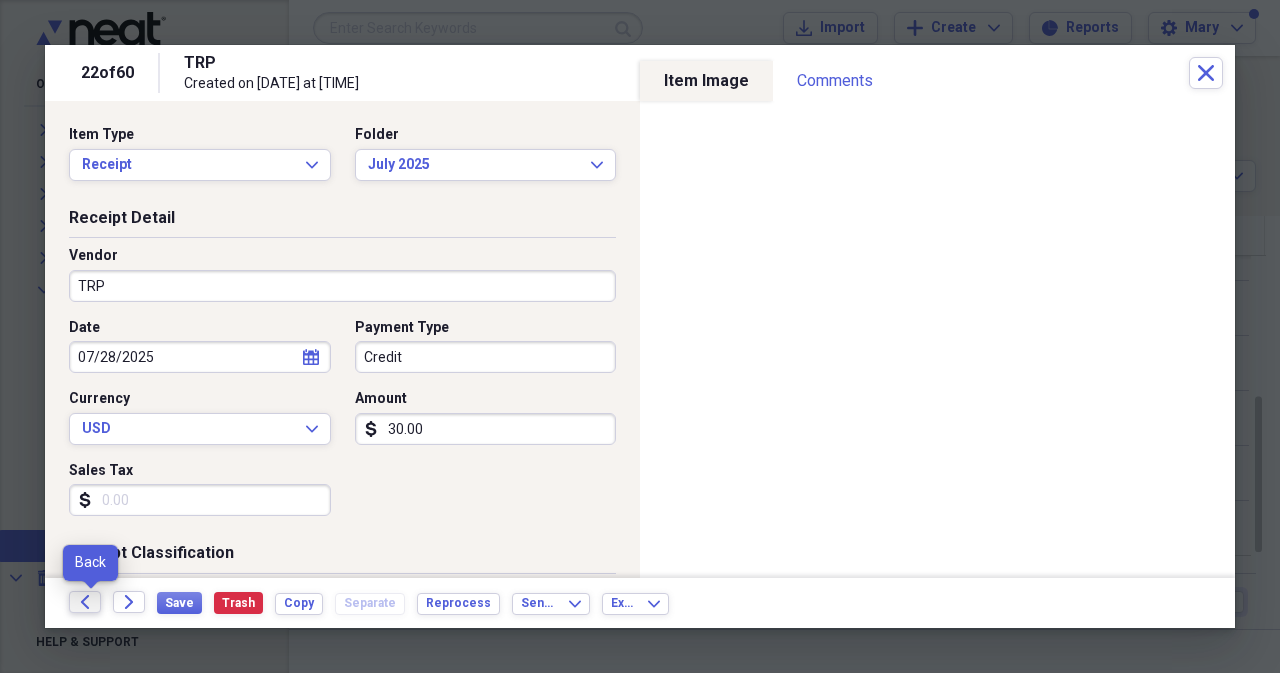 click on "Back" 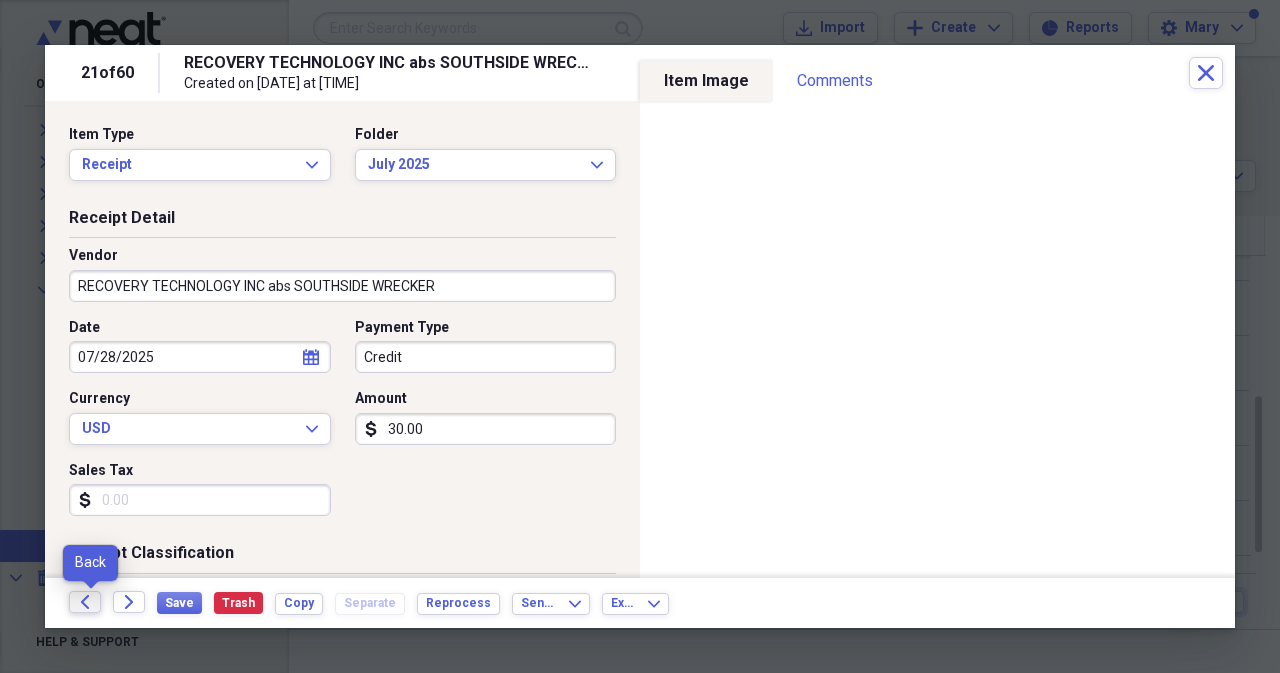 click on "Back" 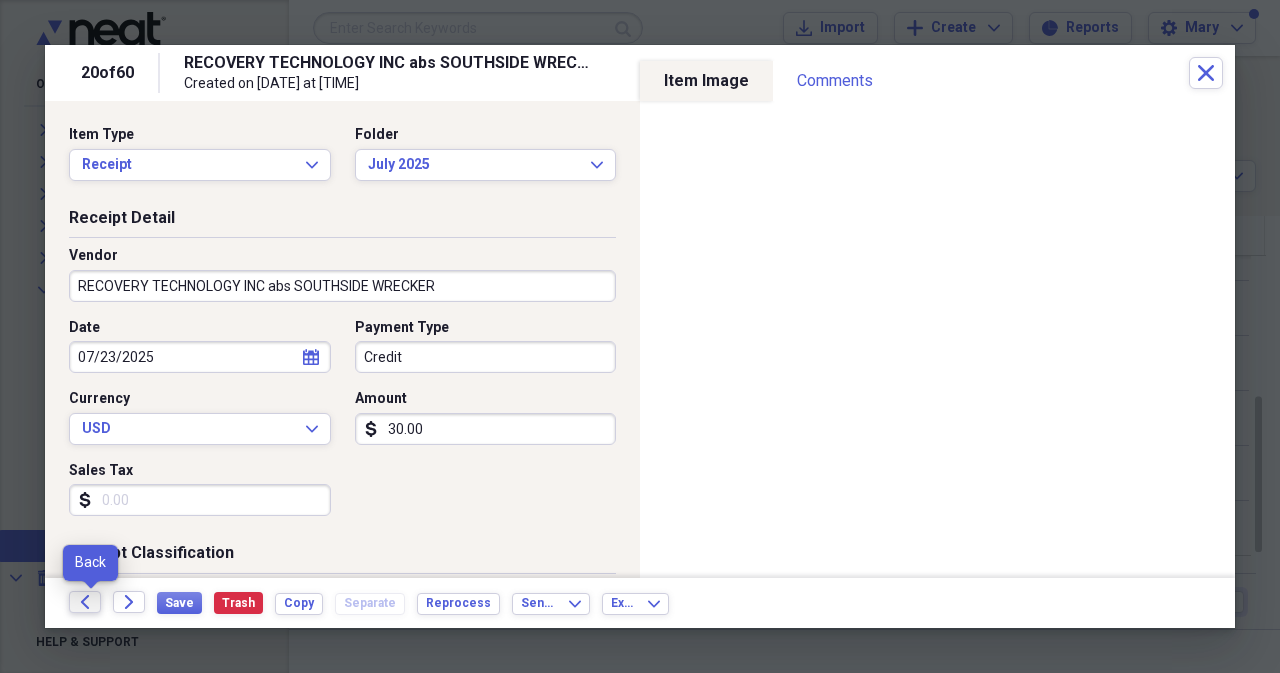 click on "Back" 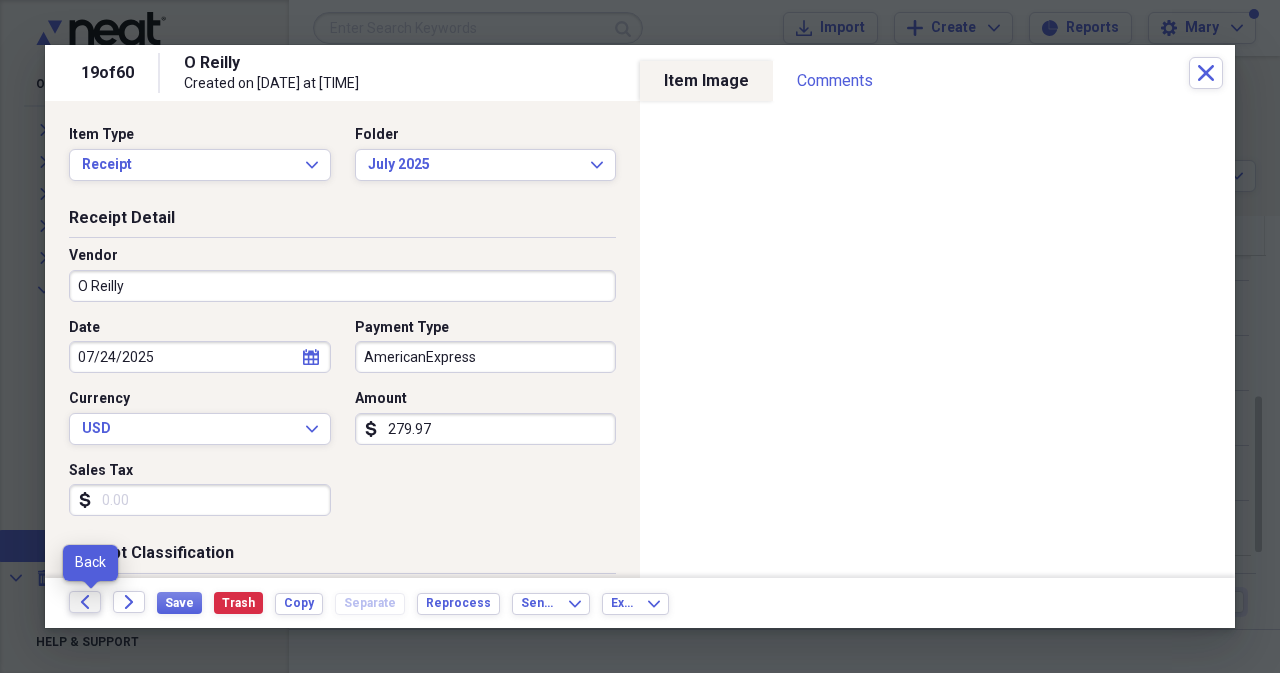 click on "Back" 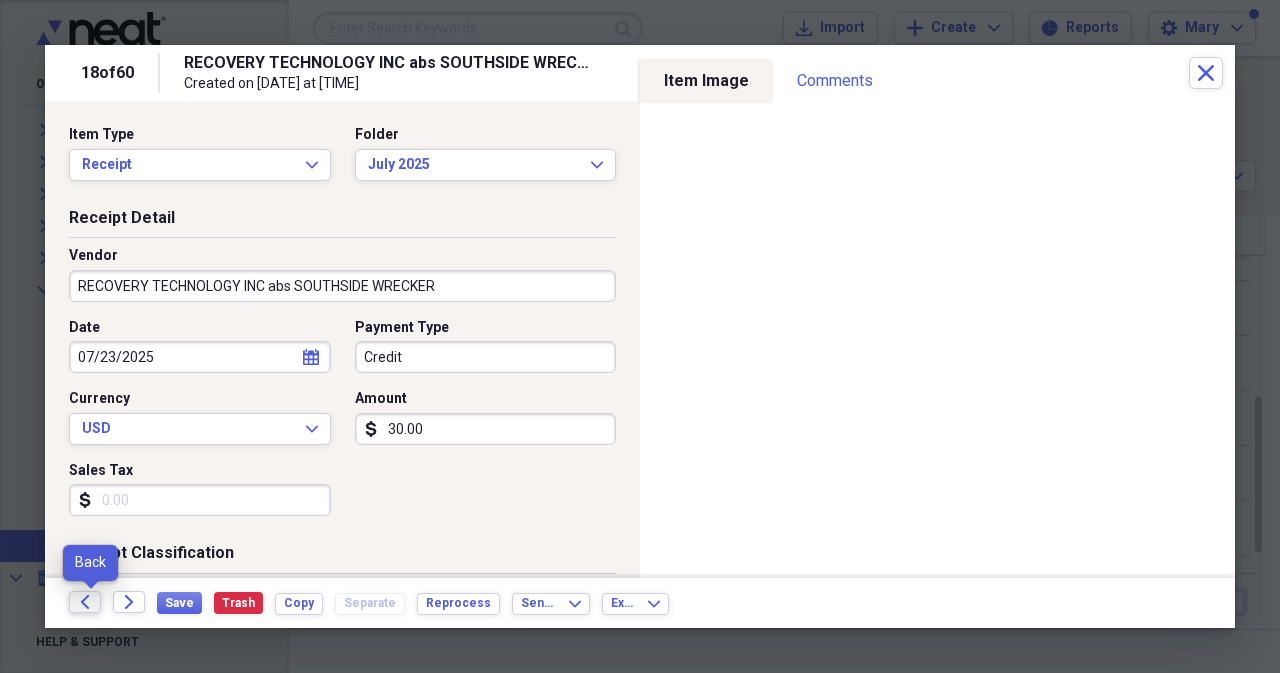 click on "Back" 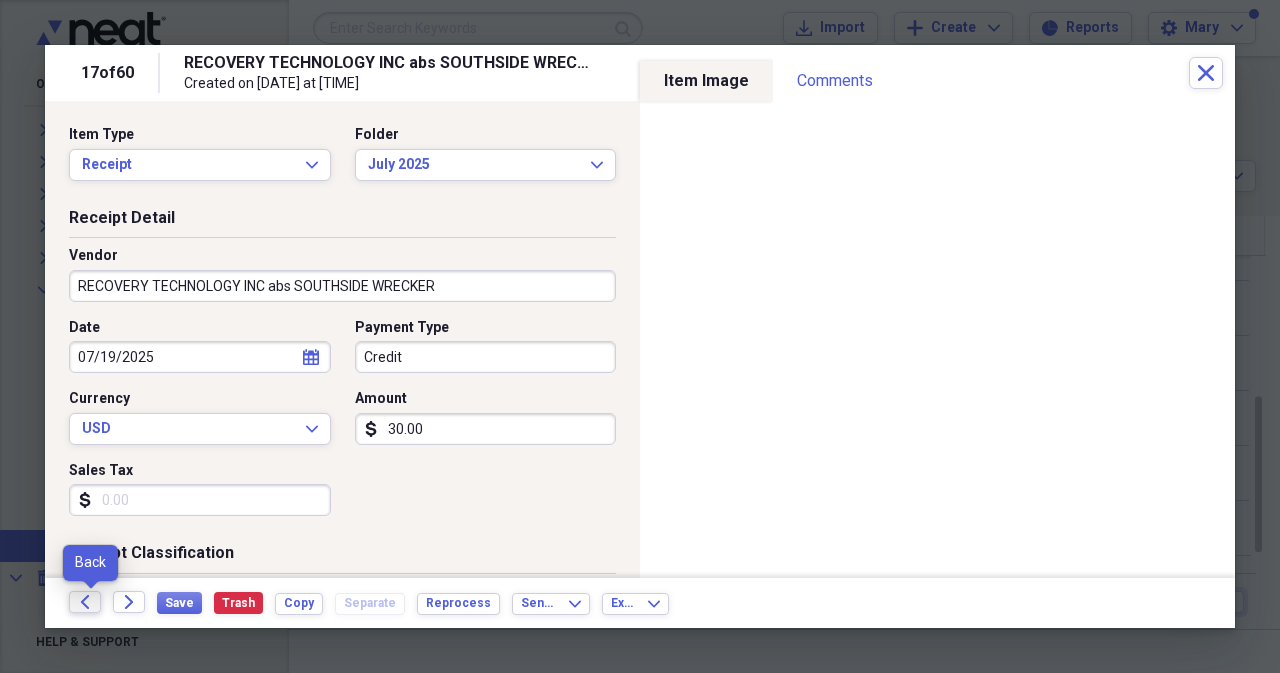 click on "Back" 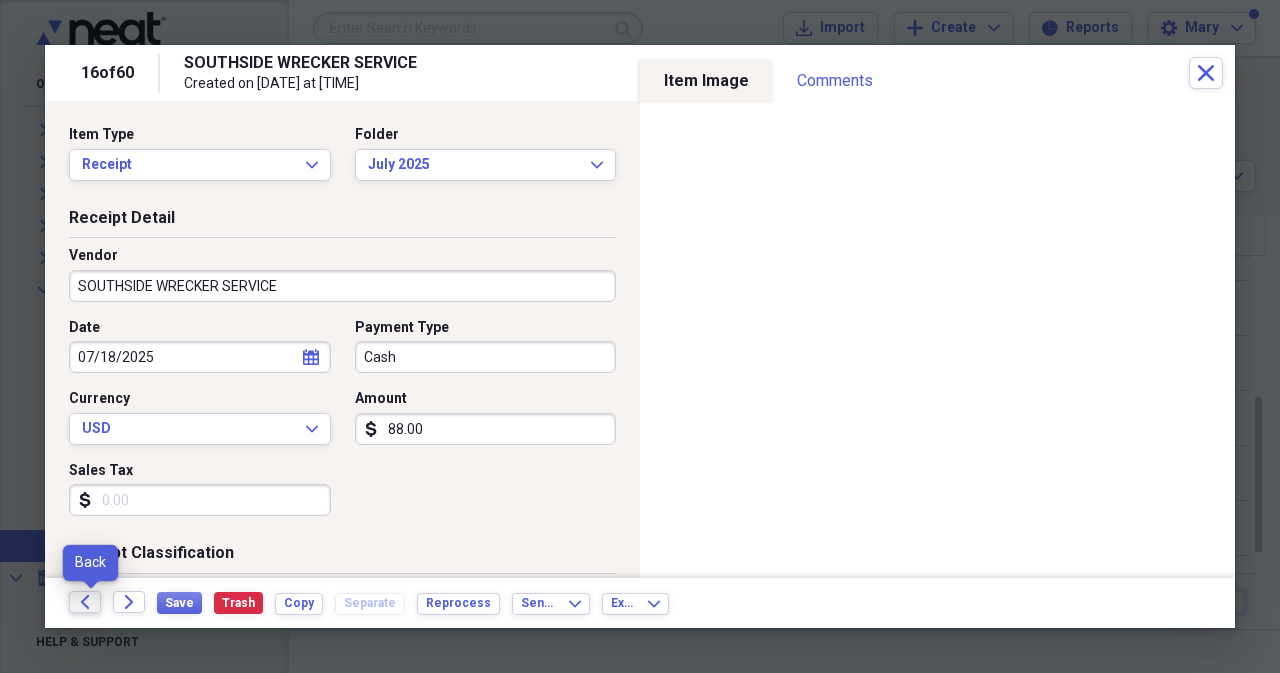 click on "Back" 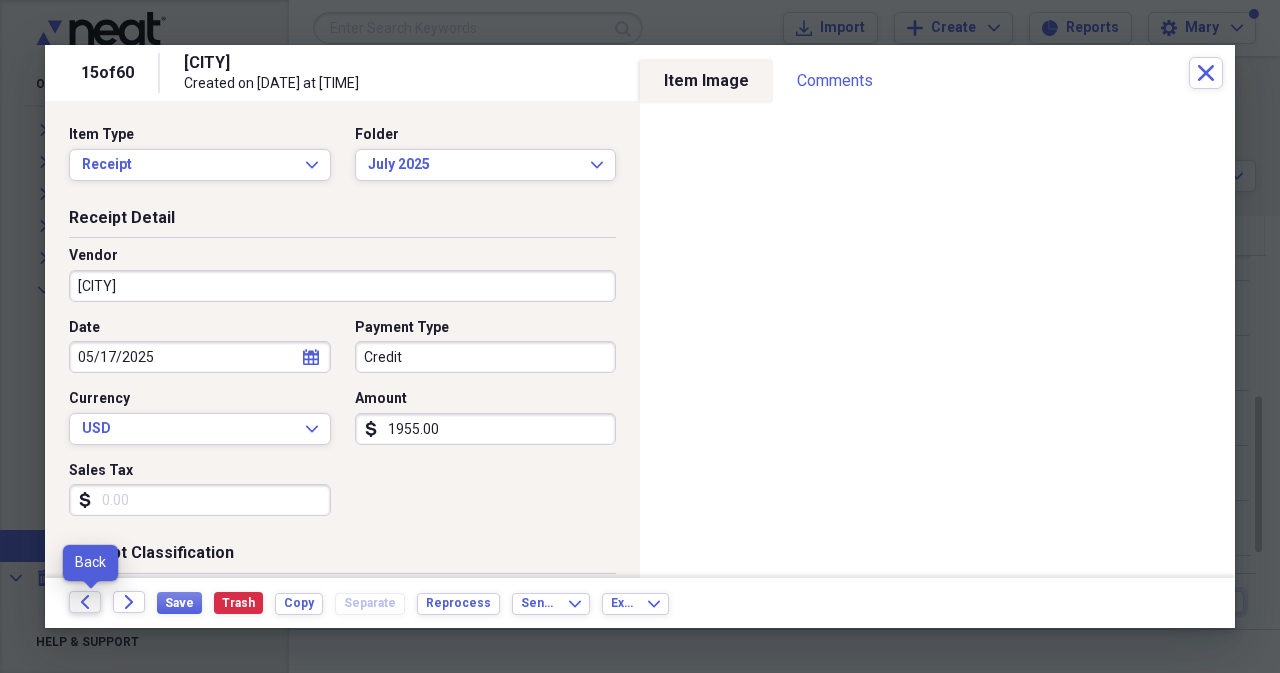 click on "Back" 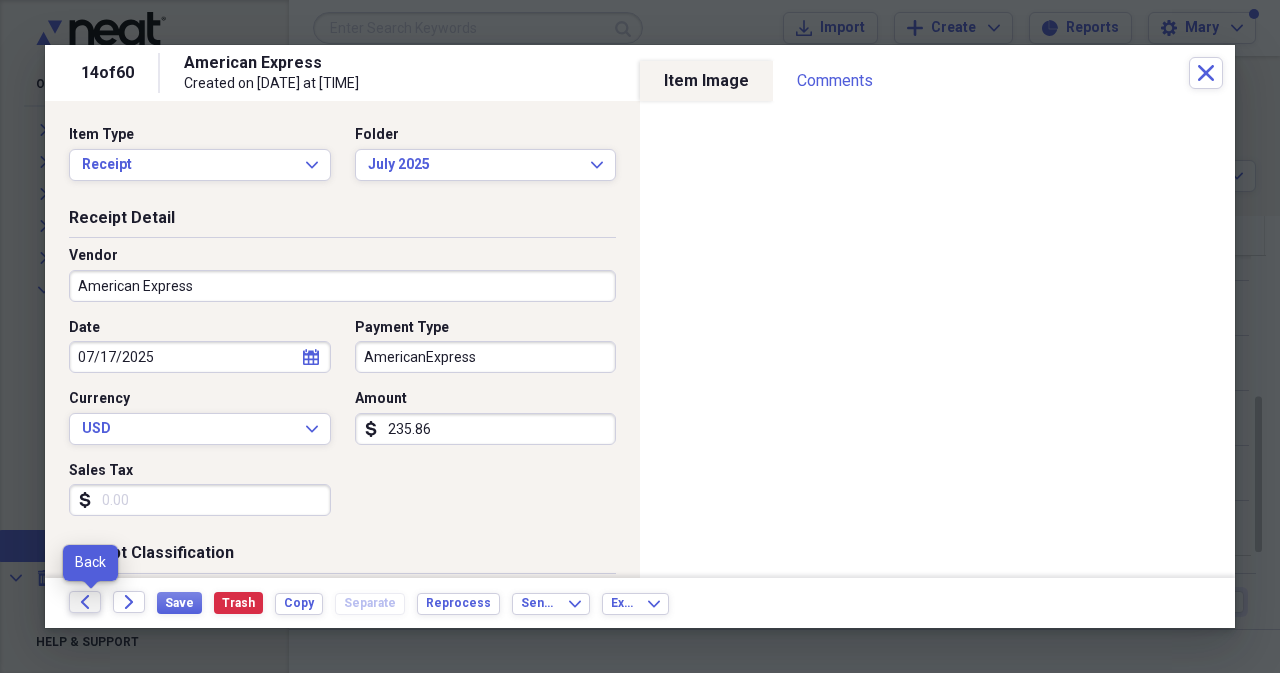click on "Back" 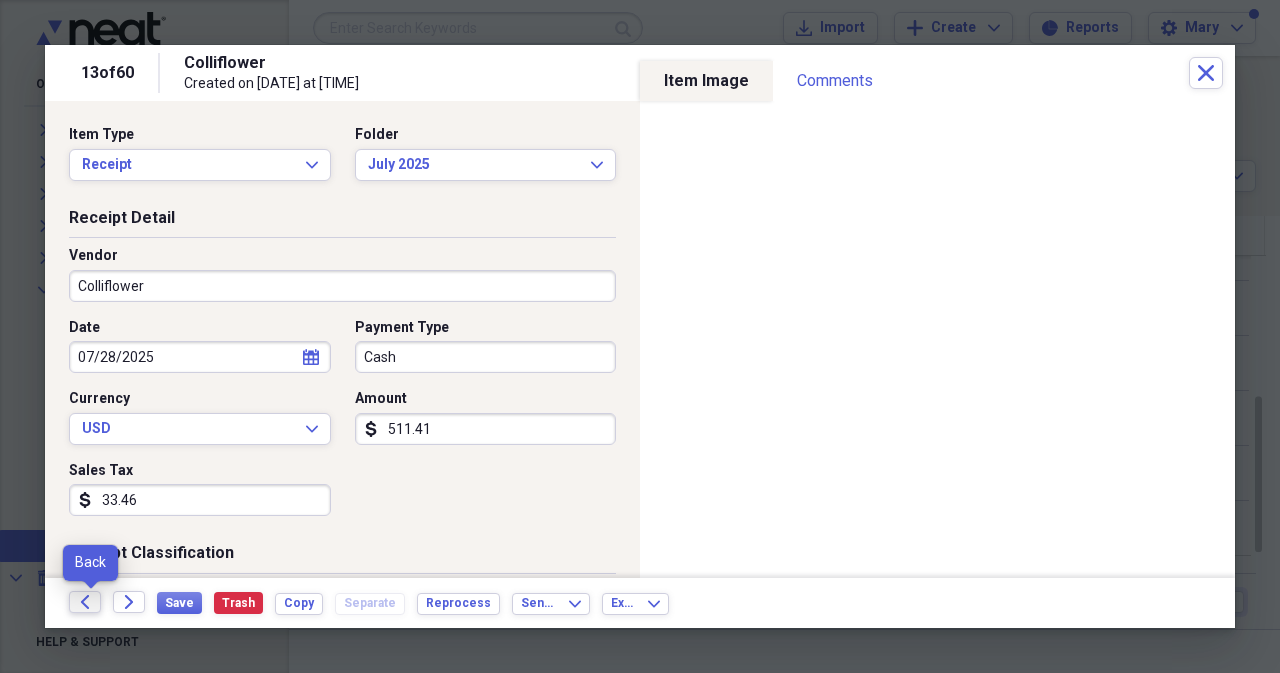 click on "Back" 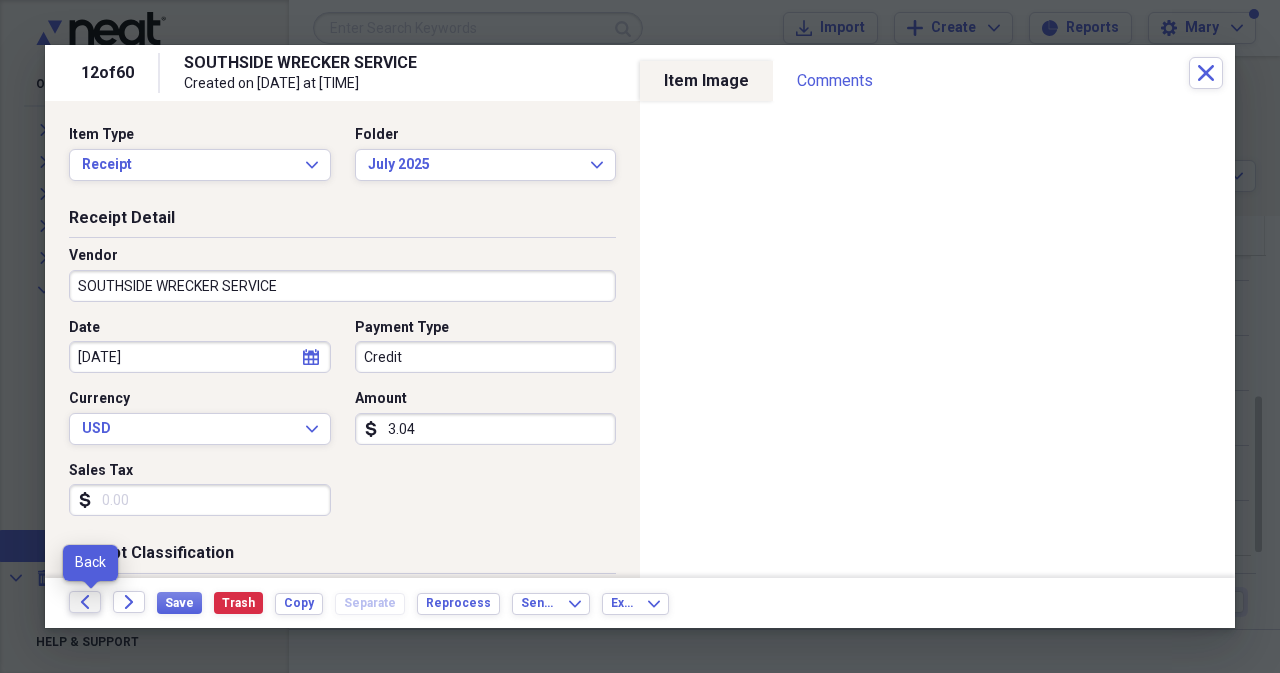 click on "Back" 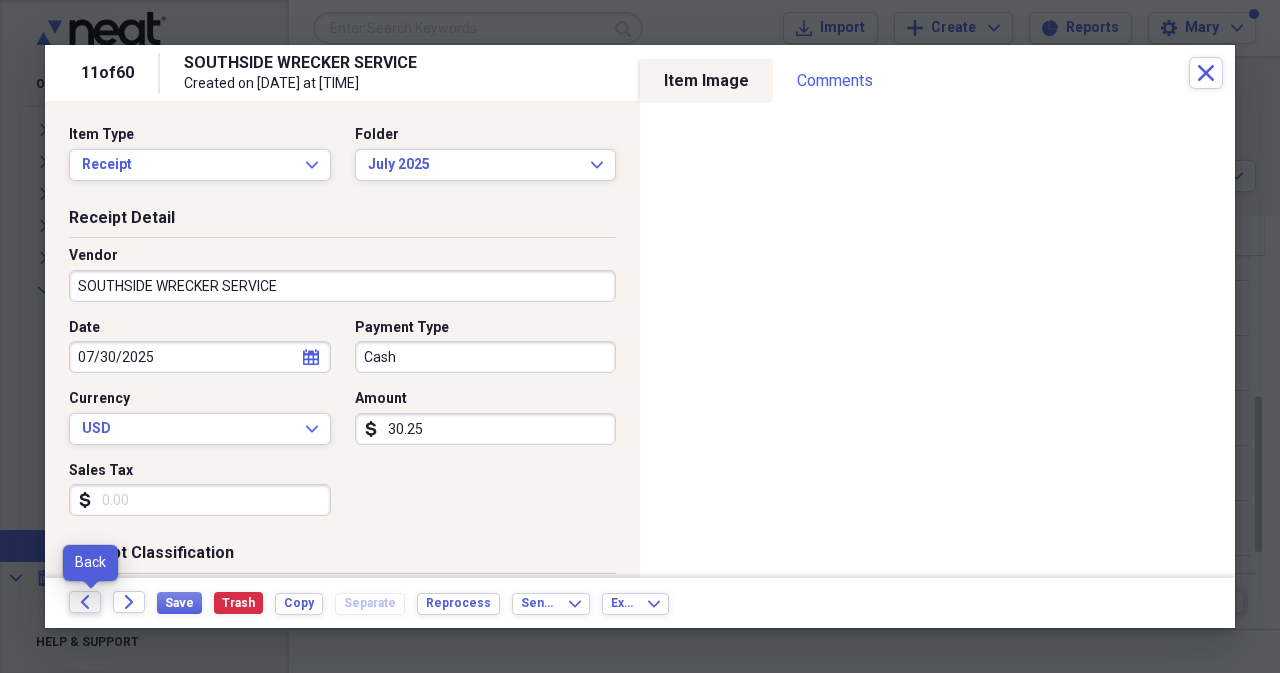 click on "Back" 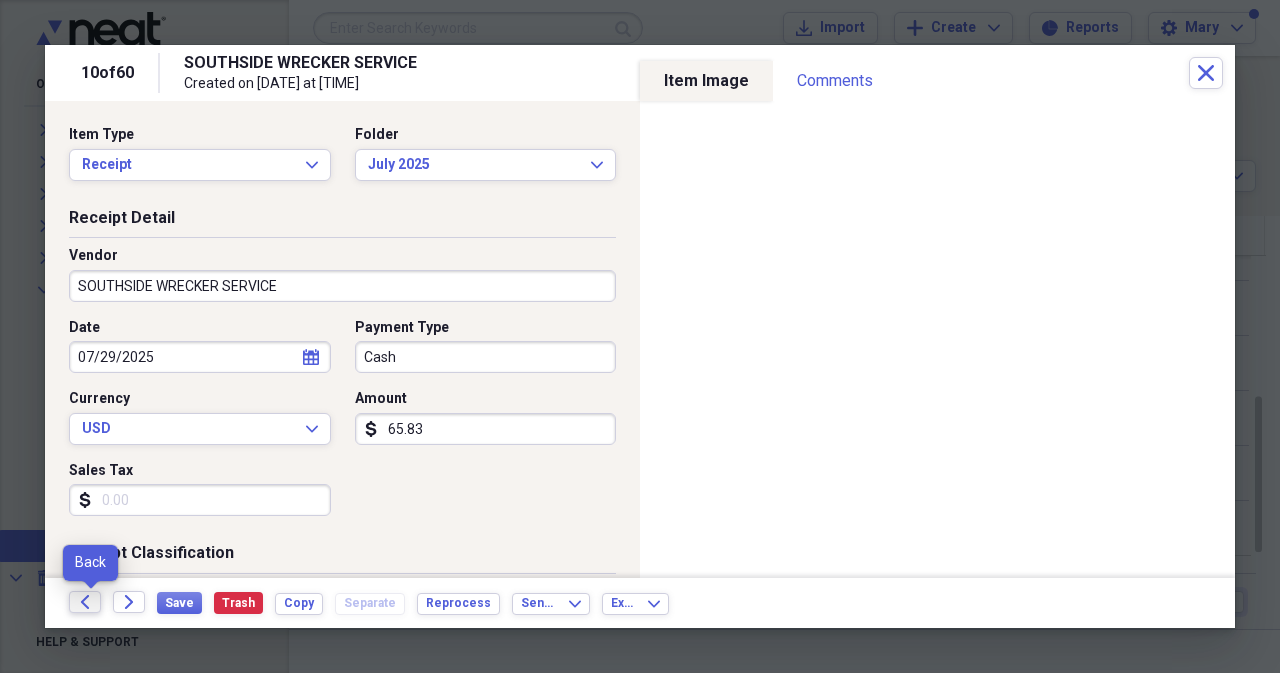 click on "Back" 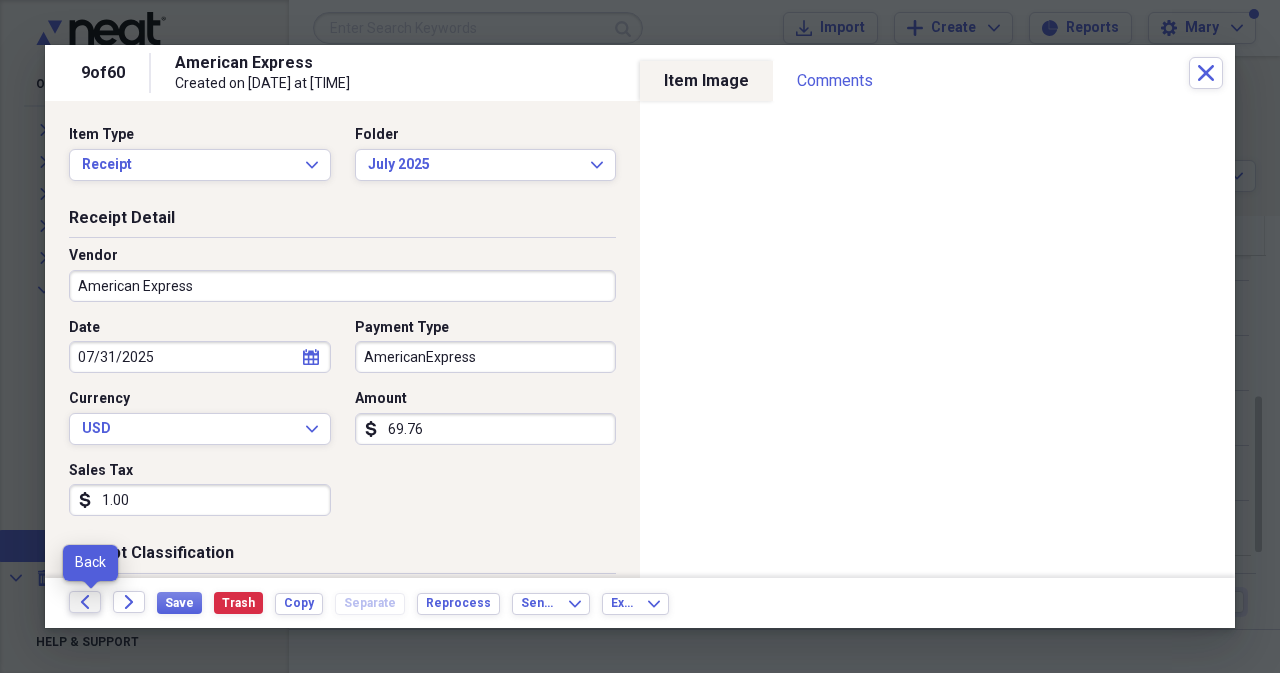 click on "Back" 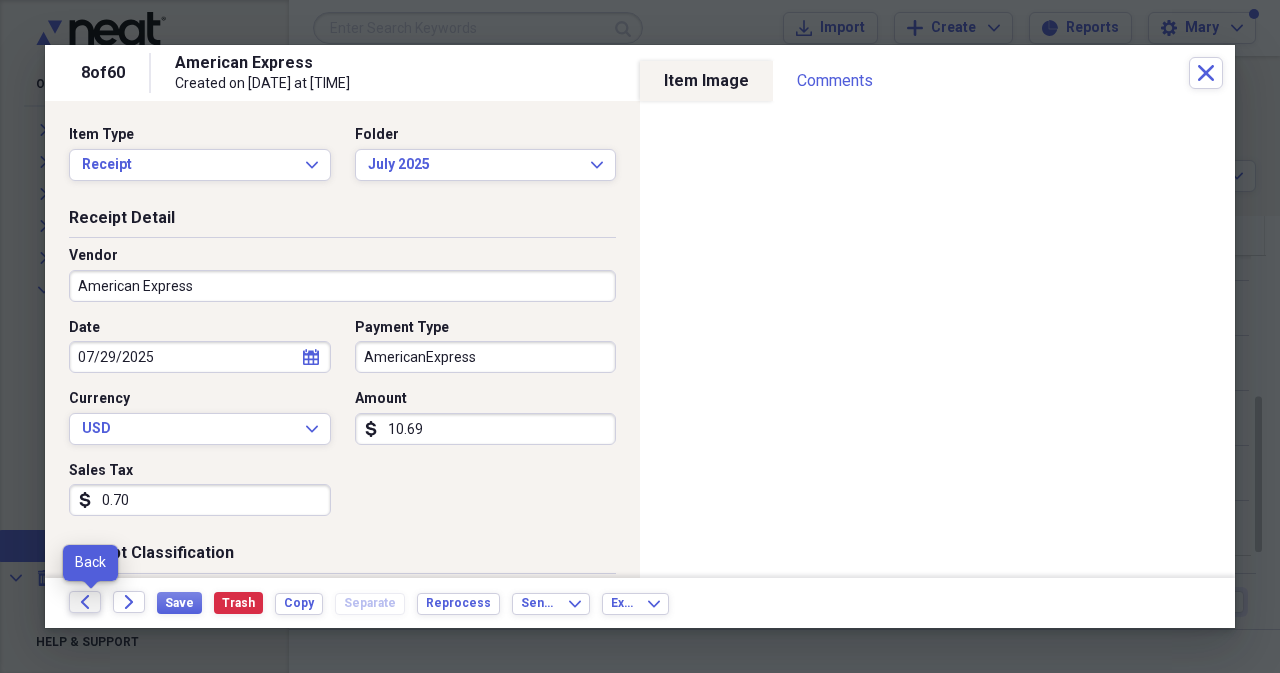 click on "Back" 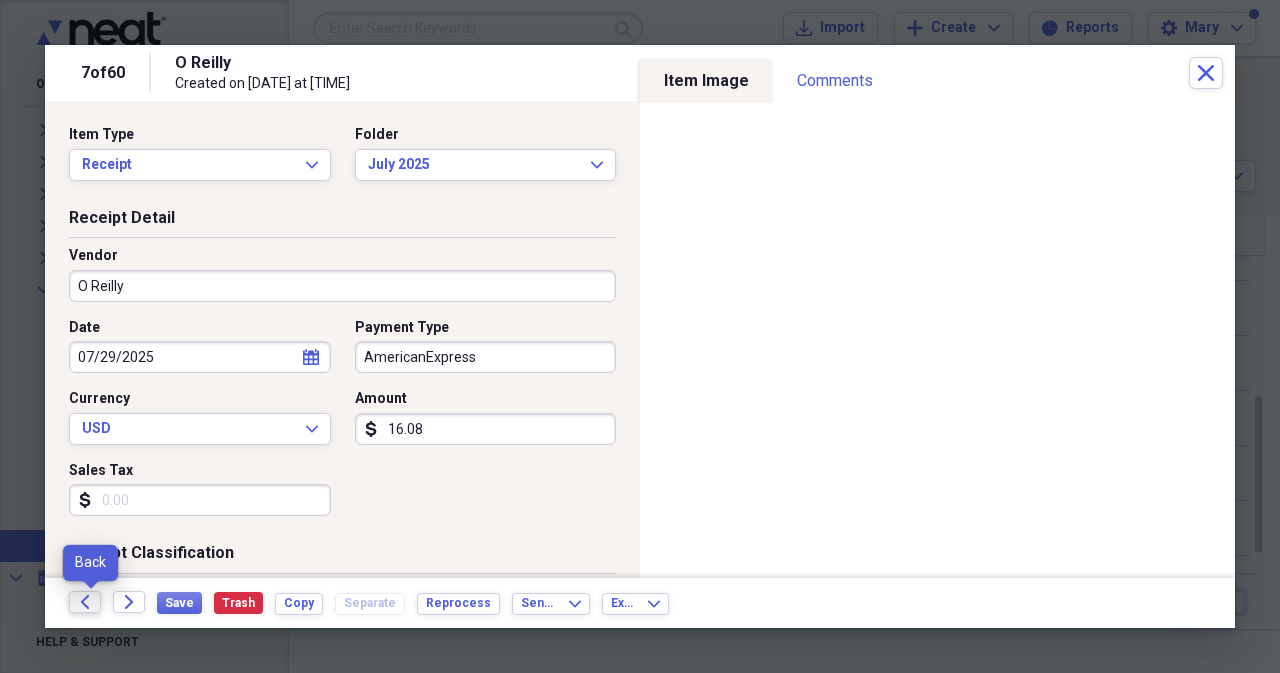 click on "Back" 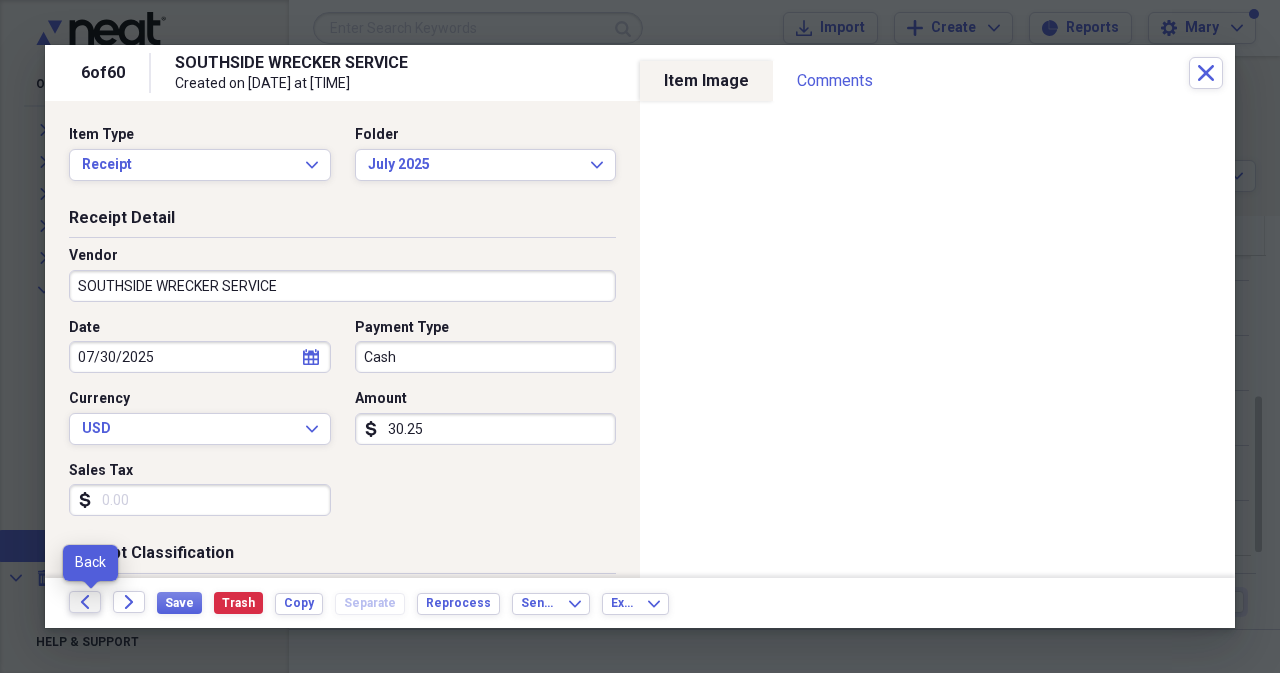 click on "Back" 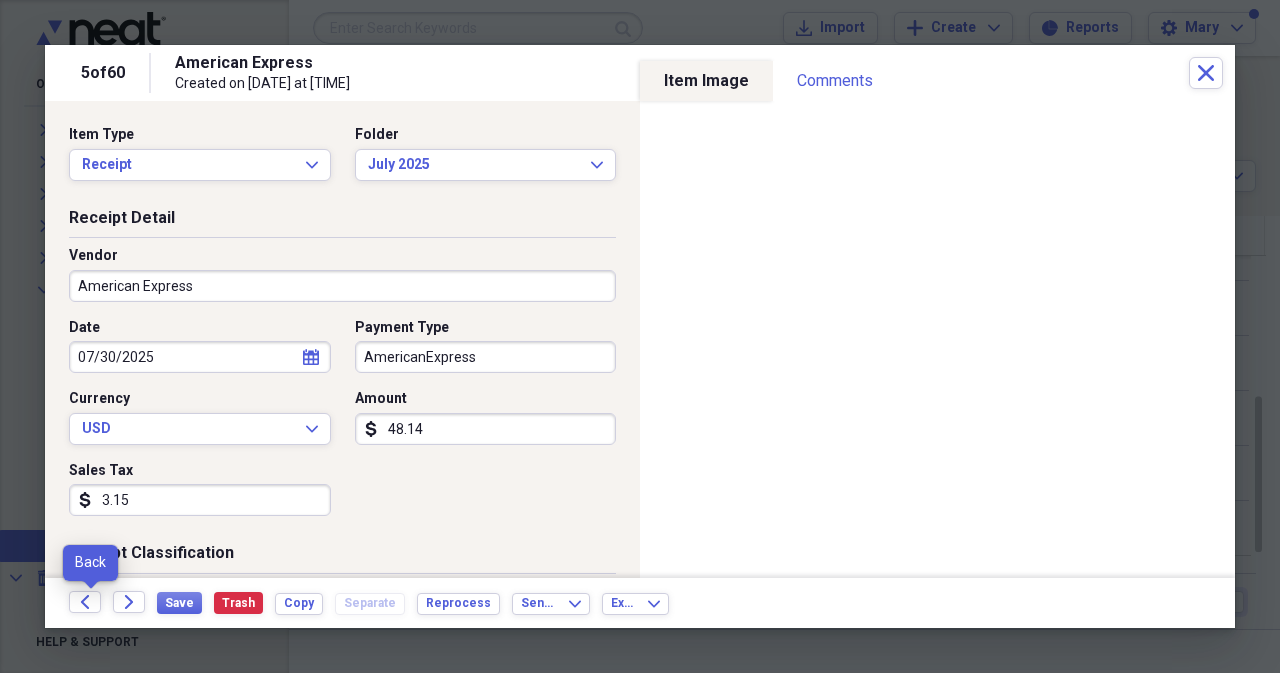 click on "Back" 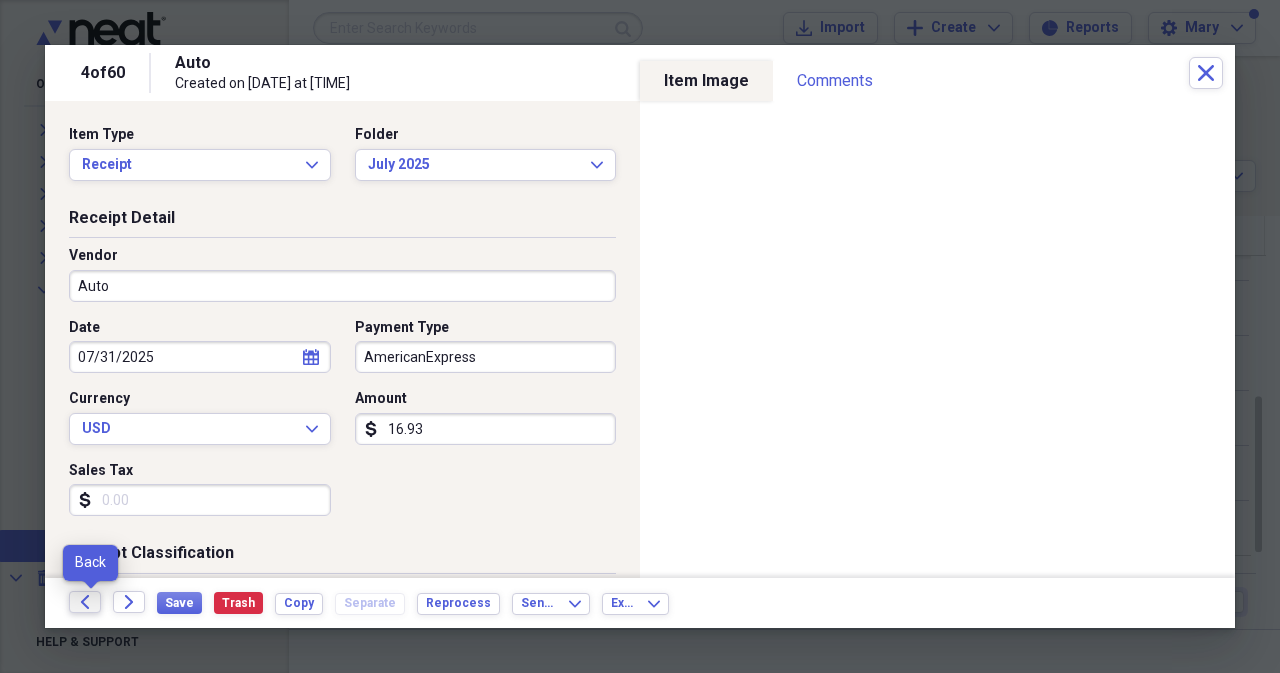 click on "Back" 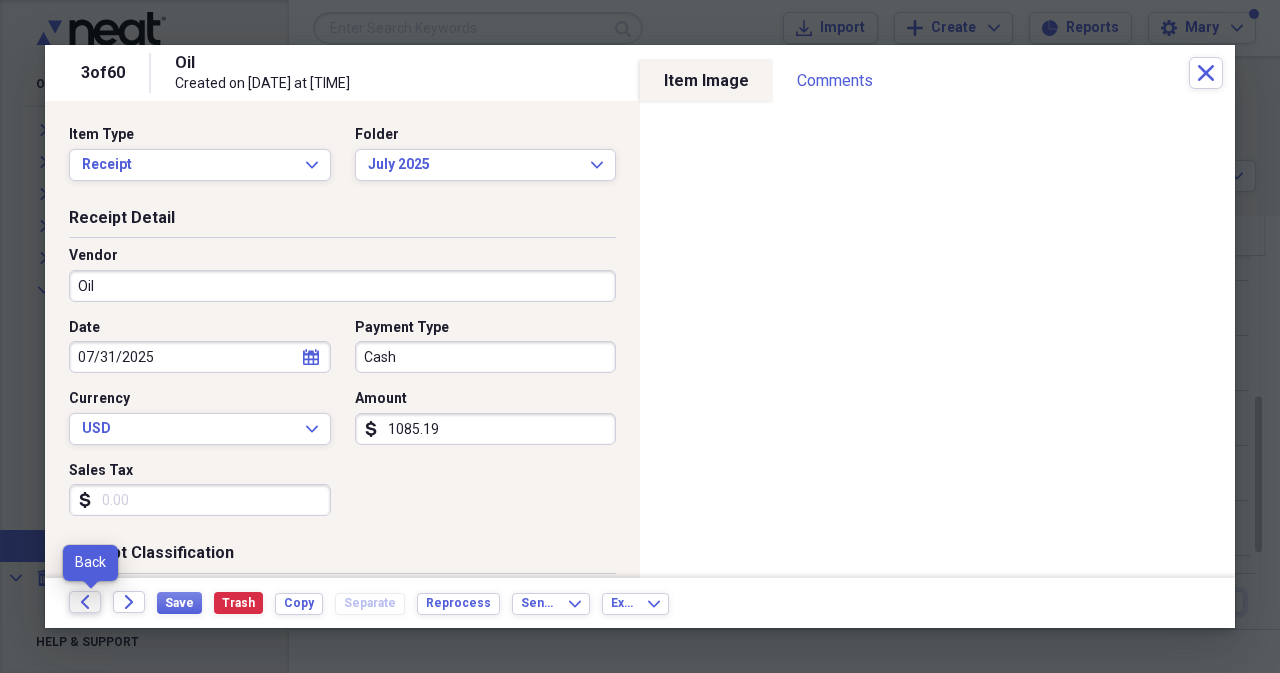 click on "Back" 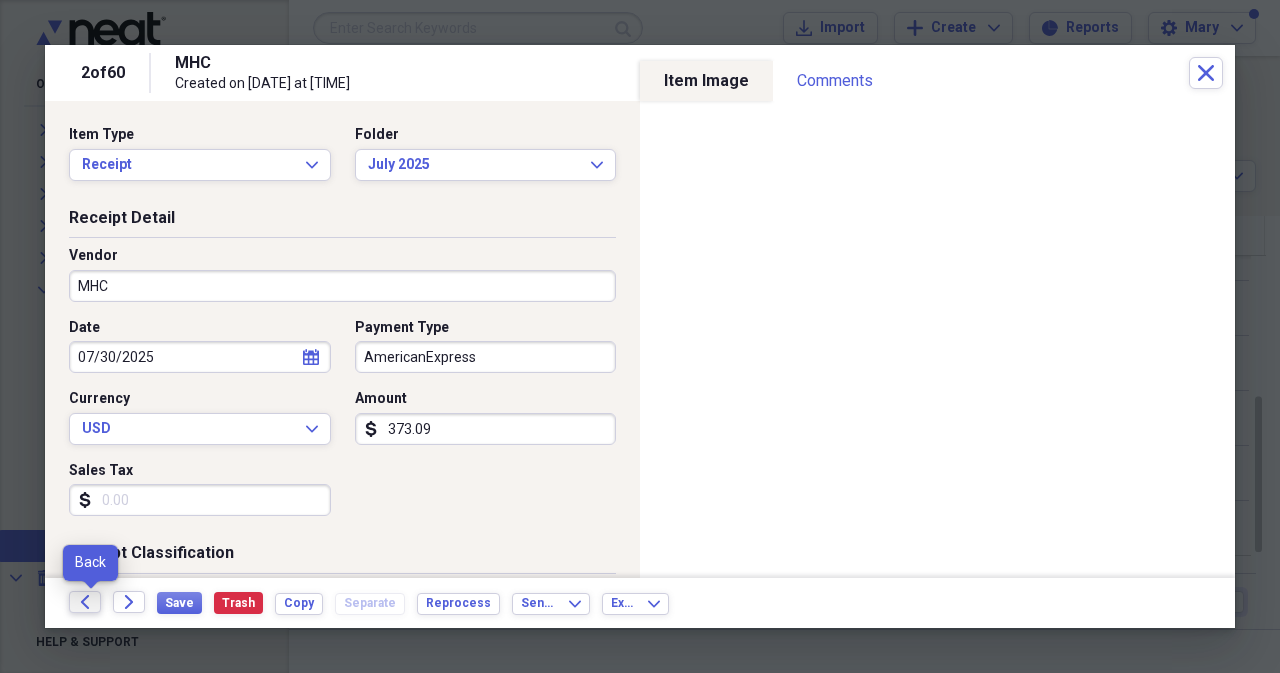 click on "Back" 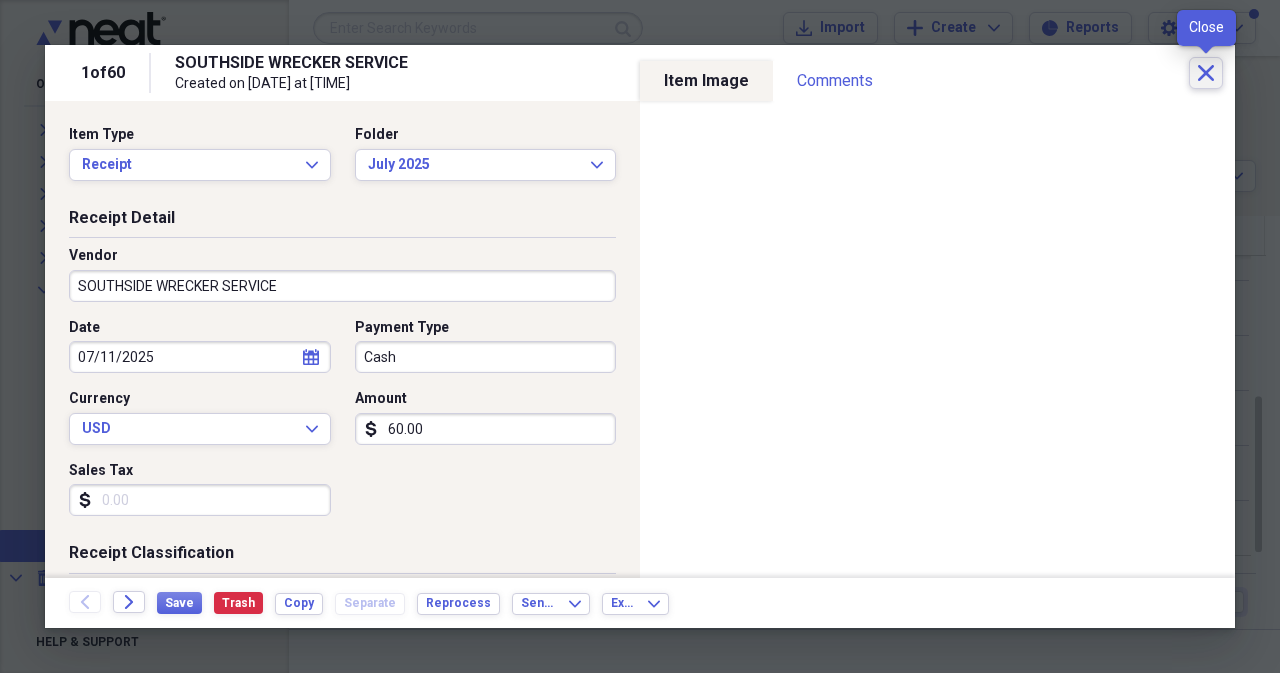 click on "Close" 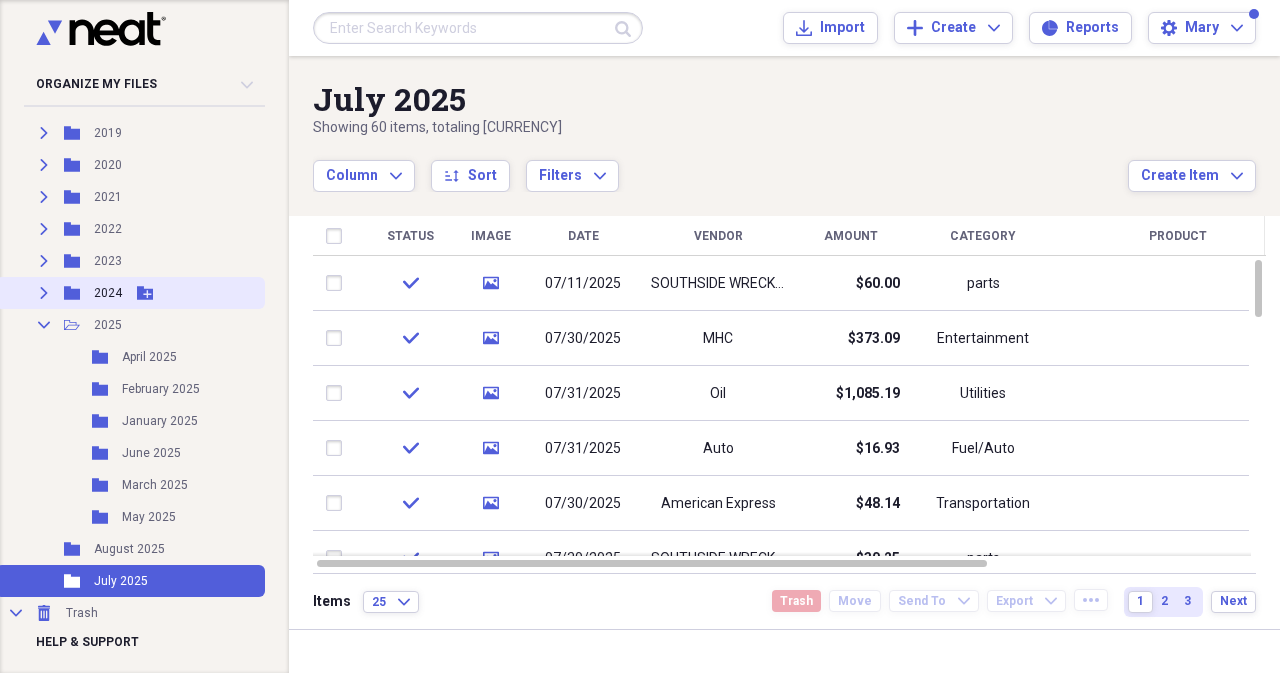 scroll, scrollTop: 0, scrollLeft: 0, axis: both 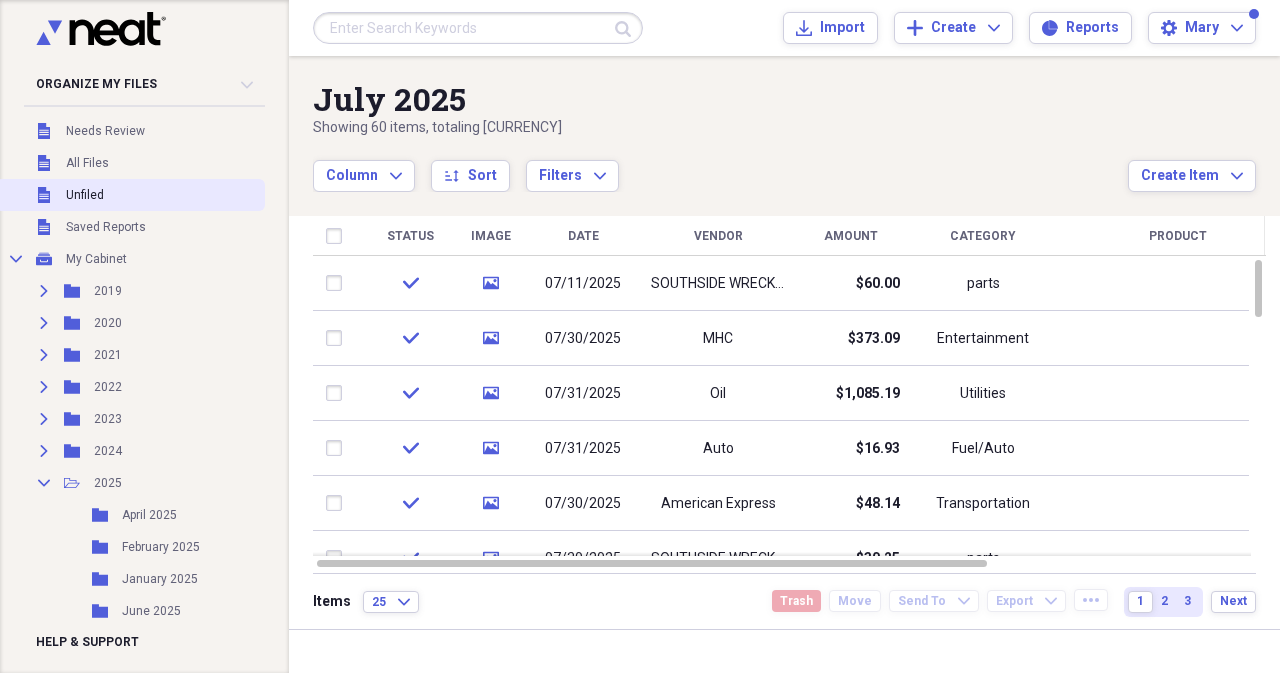 click on "Unfiled Unfiled" at bounding box center [130, 195] 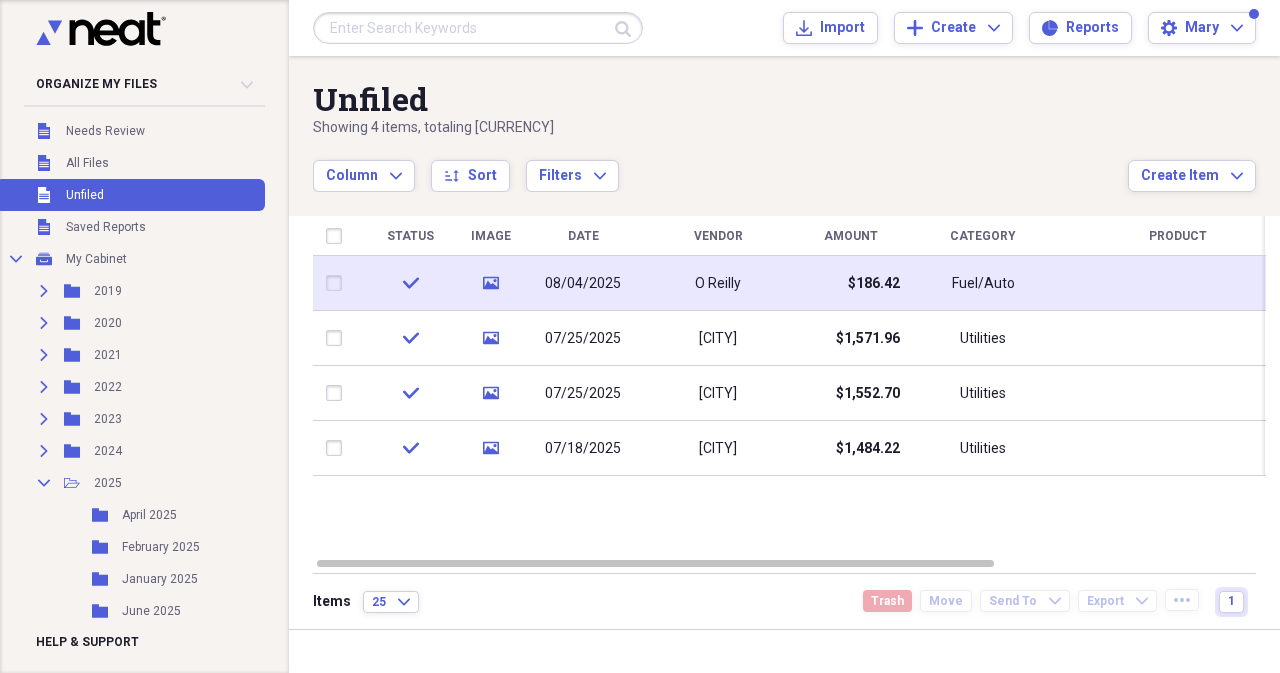 click on "media" at bounding box center [491, 283] 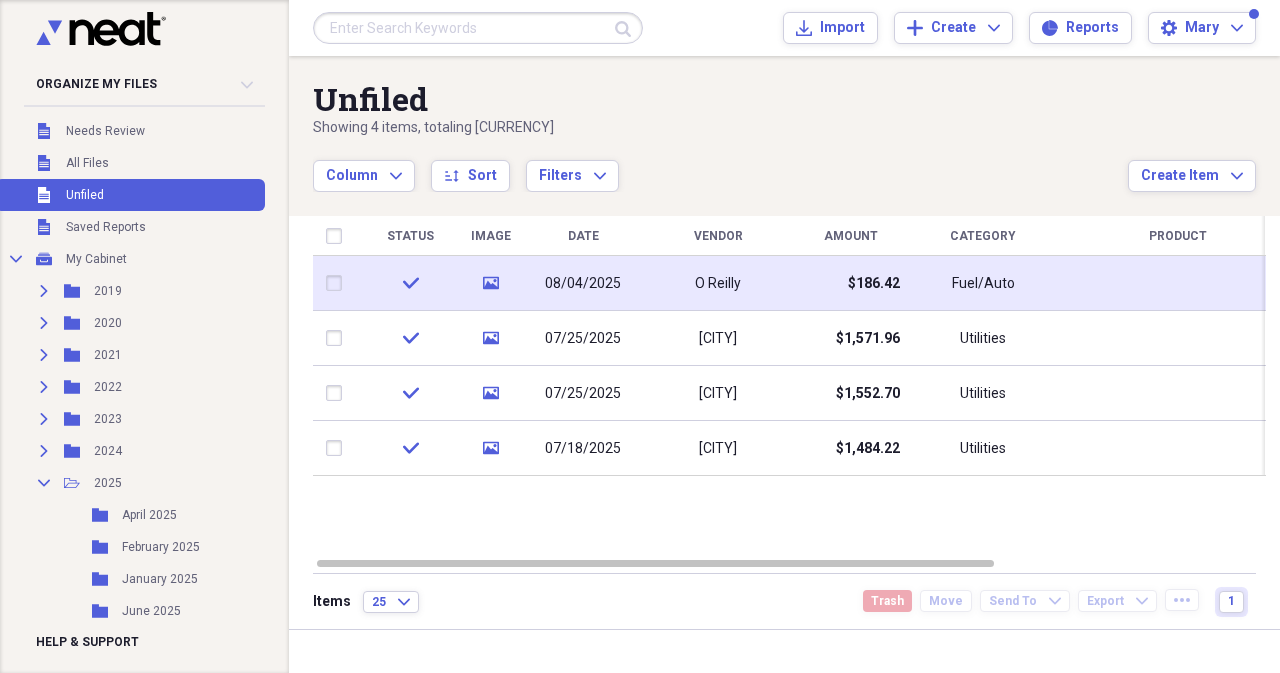 click on "check" at bounding box center (410, 283) 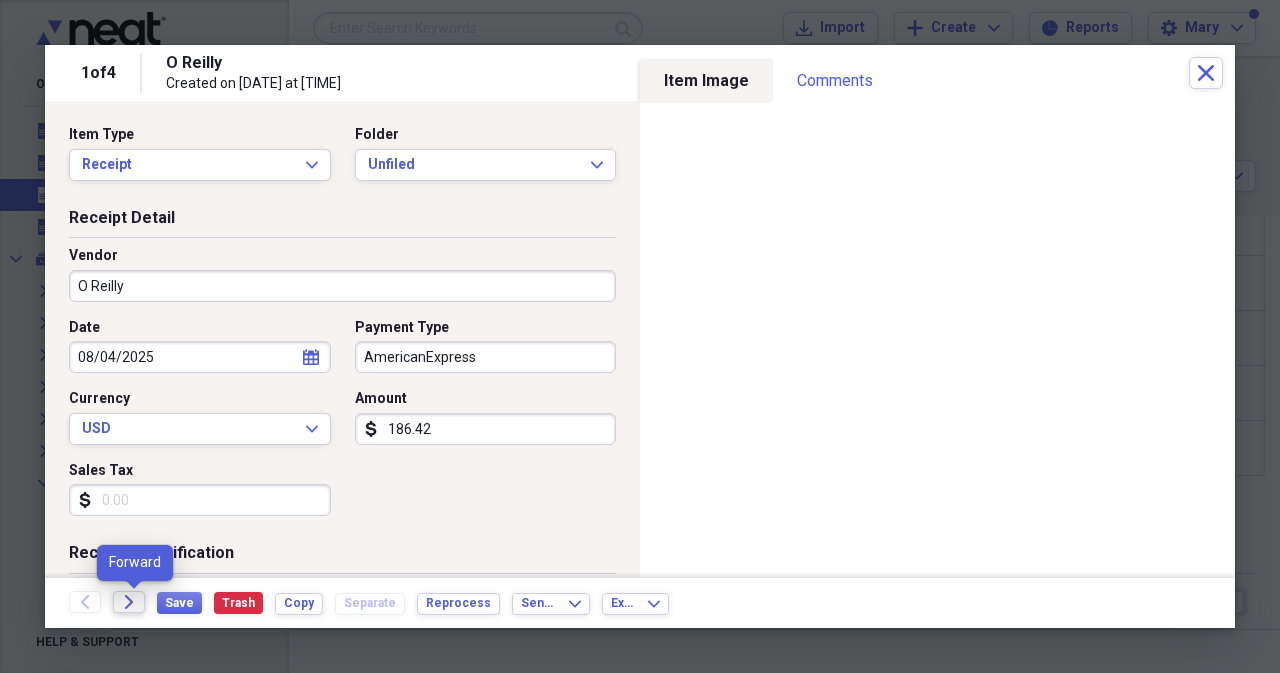click on "Forward" at bounding box center (129, 602) 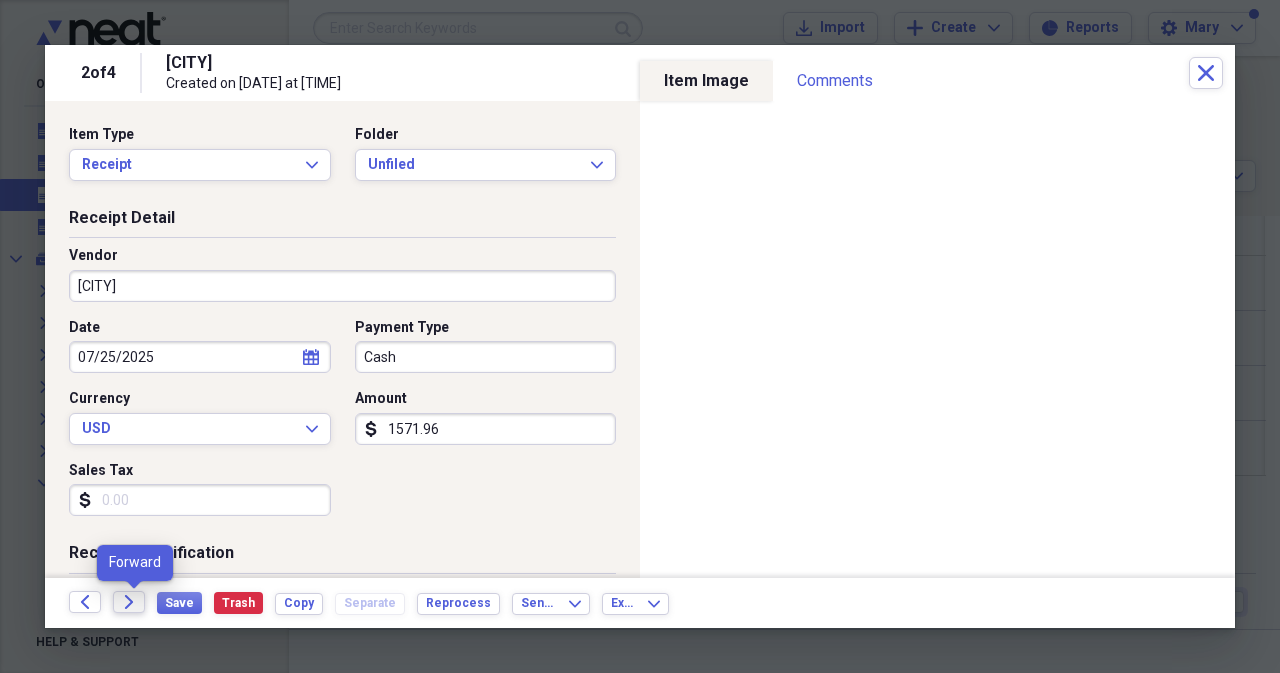 click on "Forward" 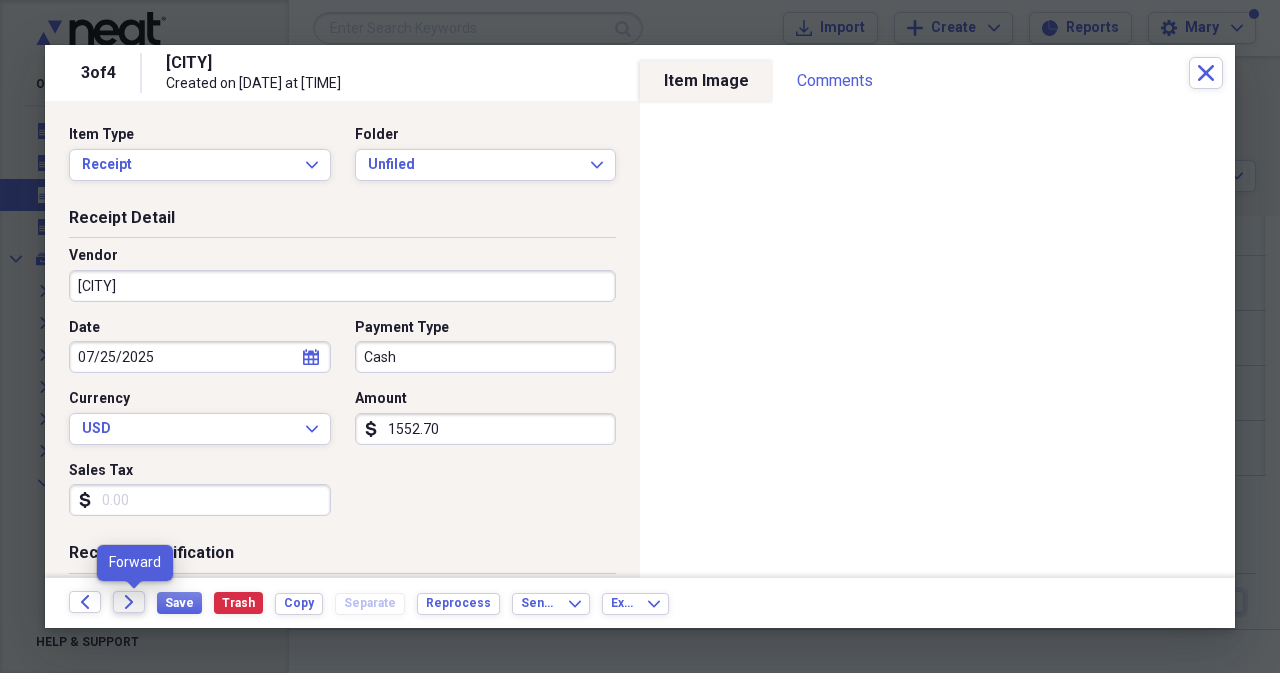 click on "Forward" 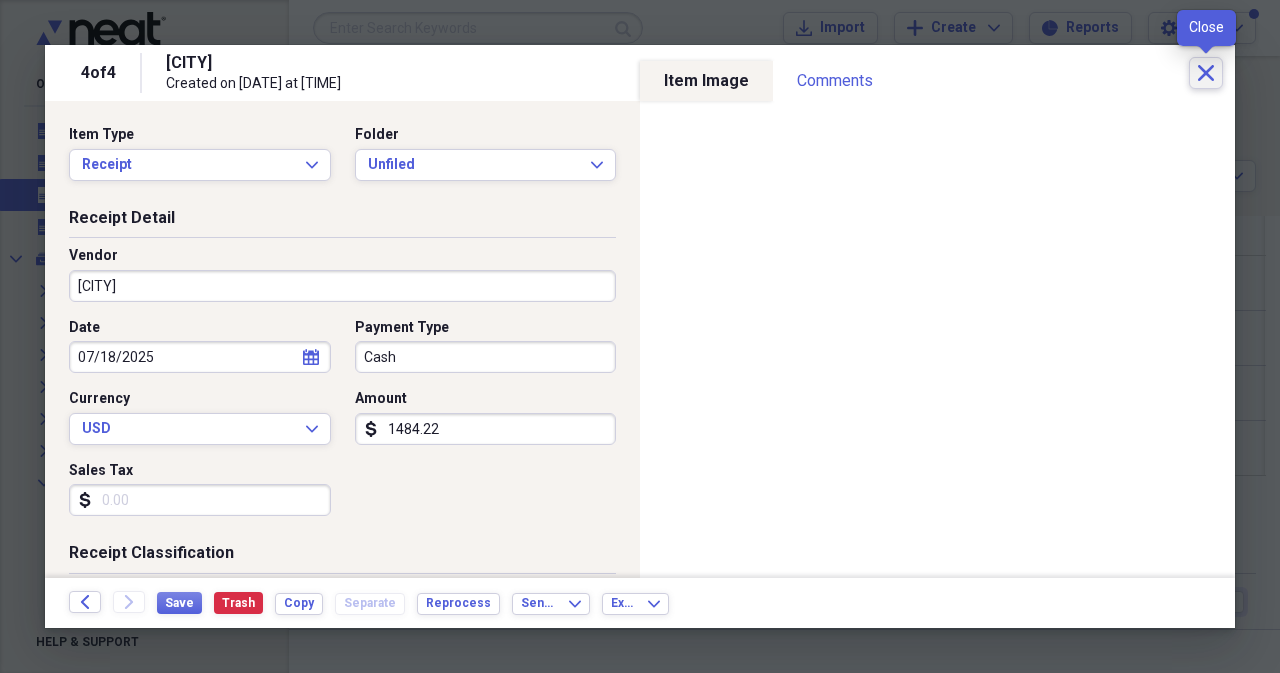 click on "Close" 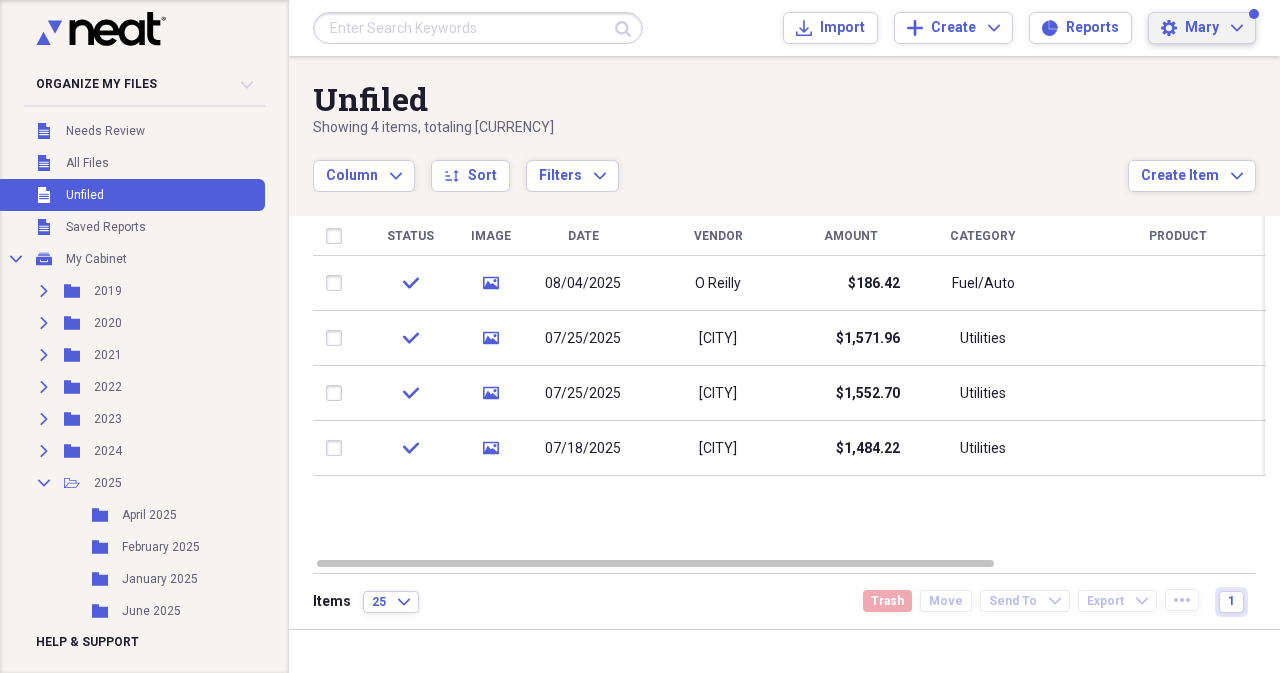 click on "Mary" at bounding box center [1202, 28] 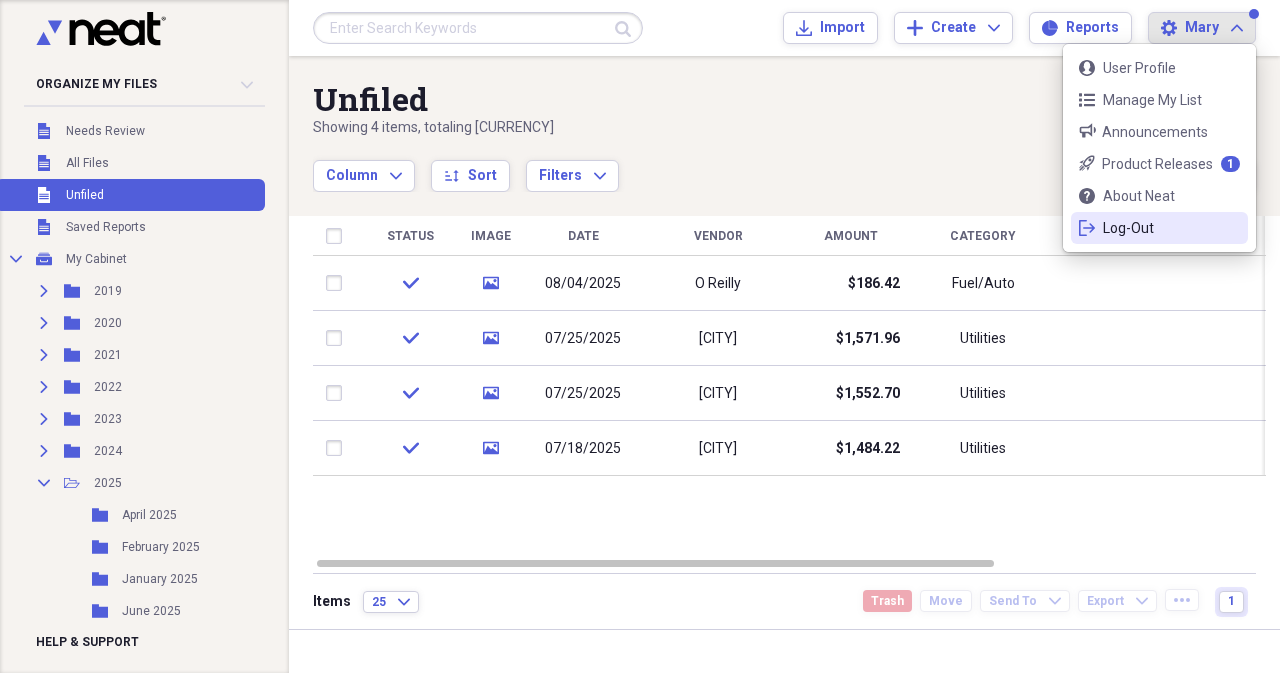 click on "Log-Out" at bounding box center (1159, 228) 